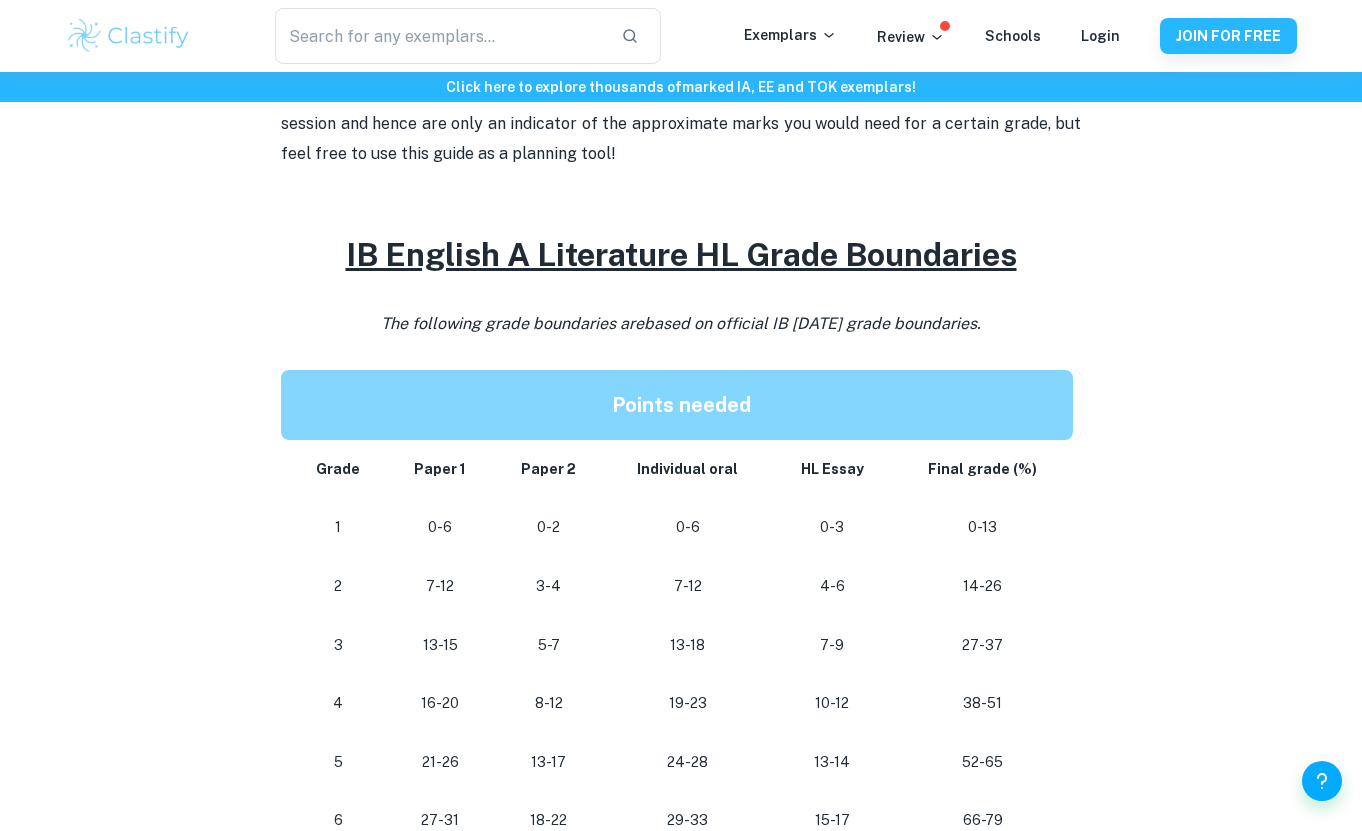 scroll, scrollTop: 0, scrollLeft: 0, axis: both 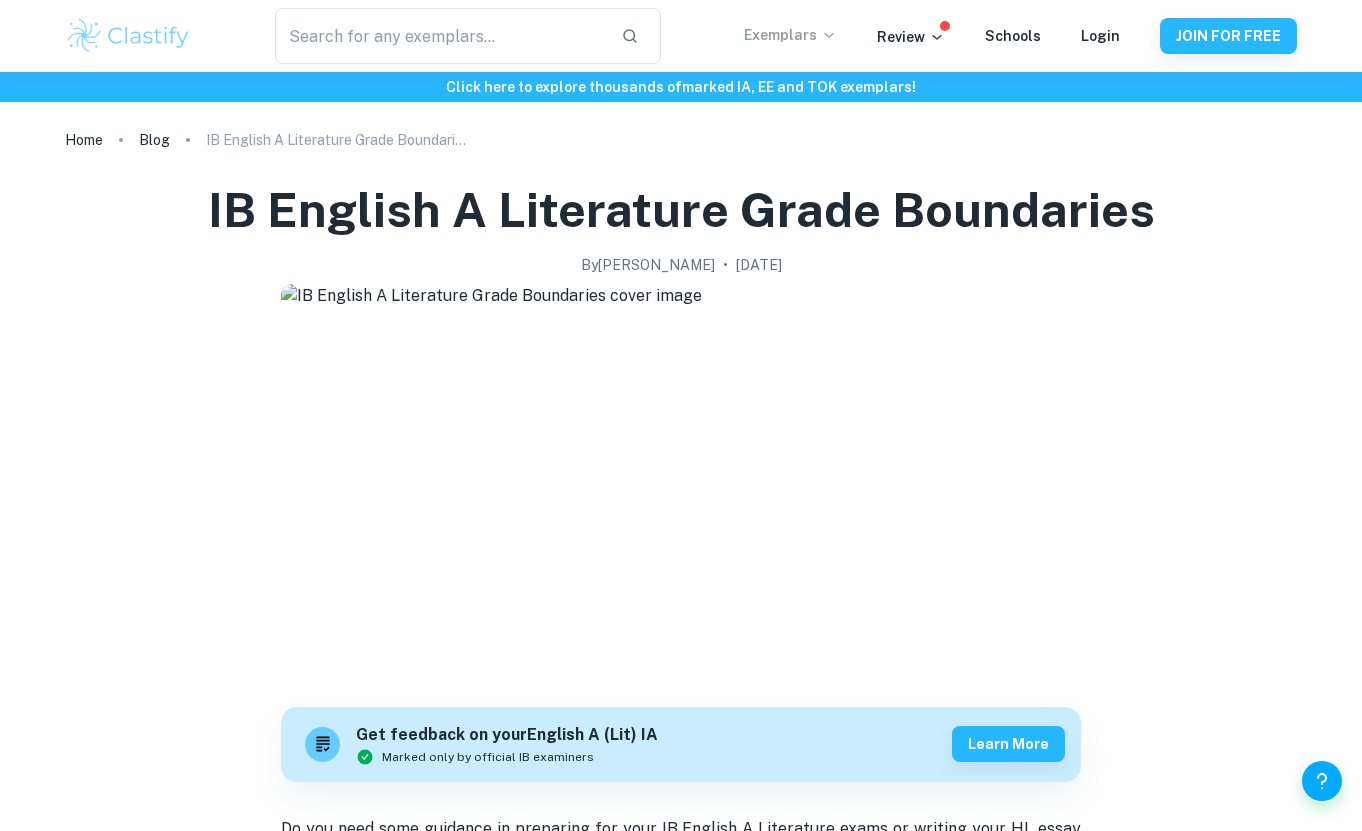 click on "Exemplars" at bounding box center (790, 35) 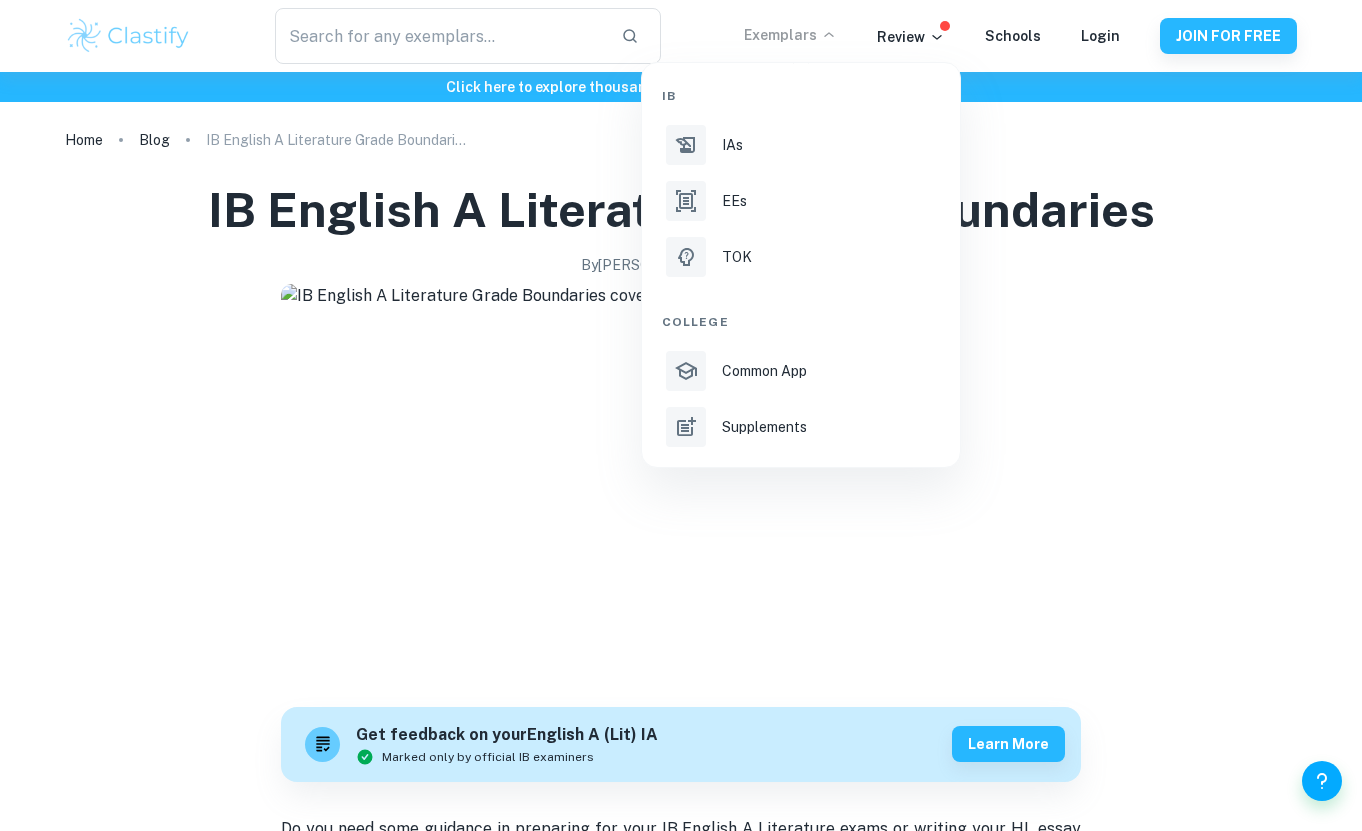 click at bounding box center [681, 415] 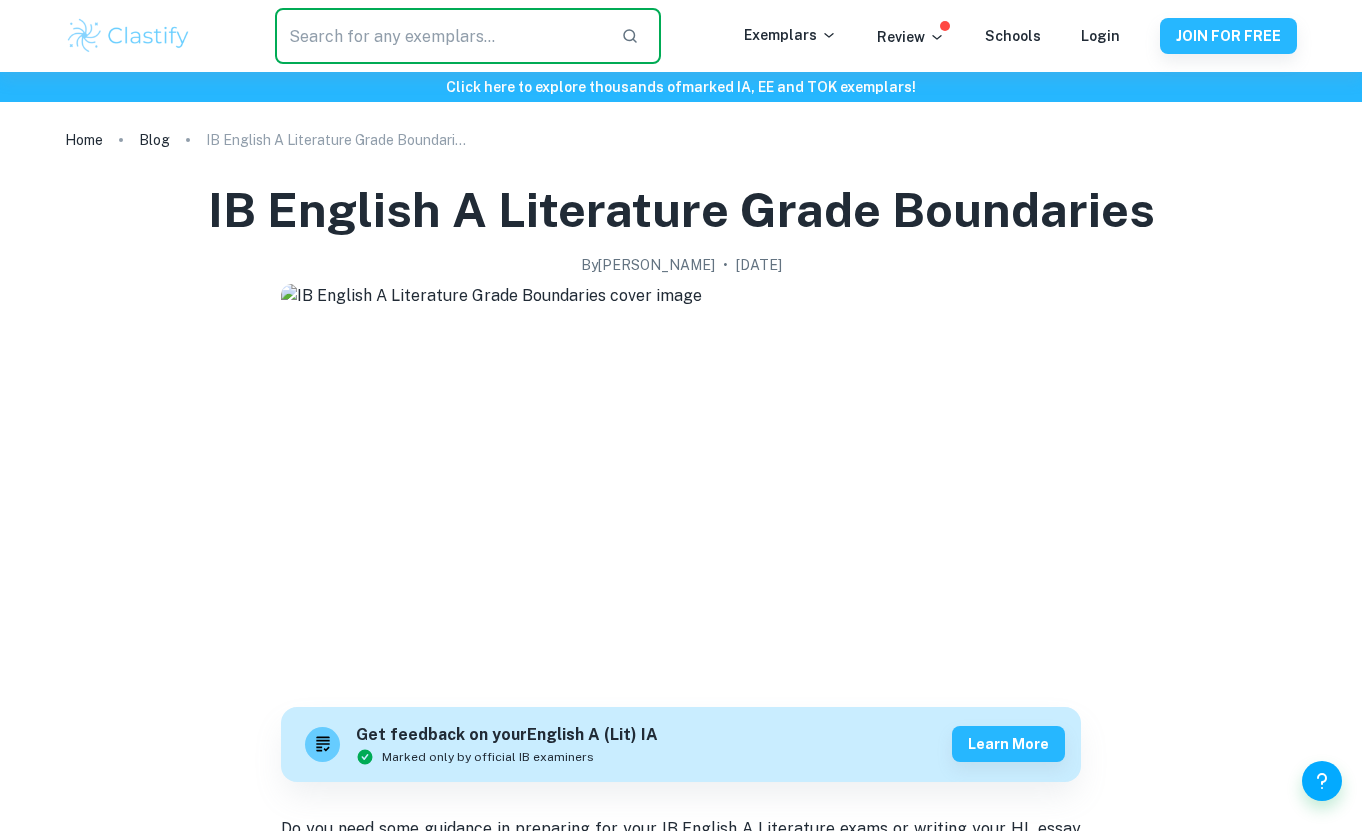 click at bounding box center [440, 36] 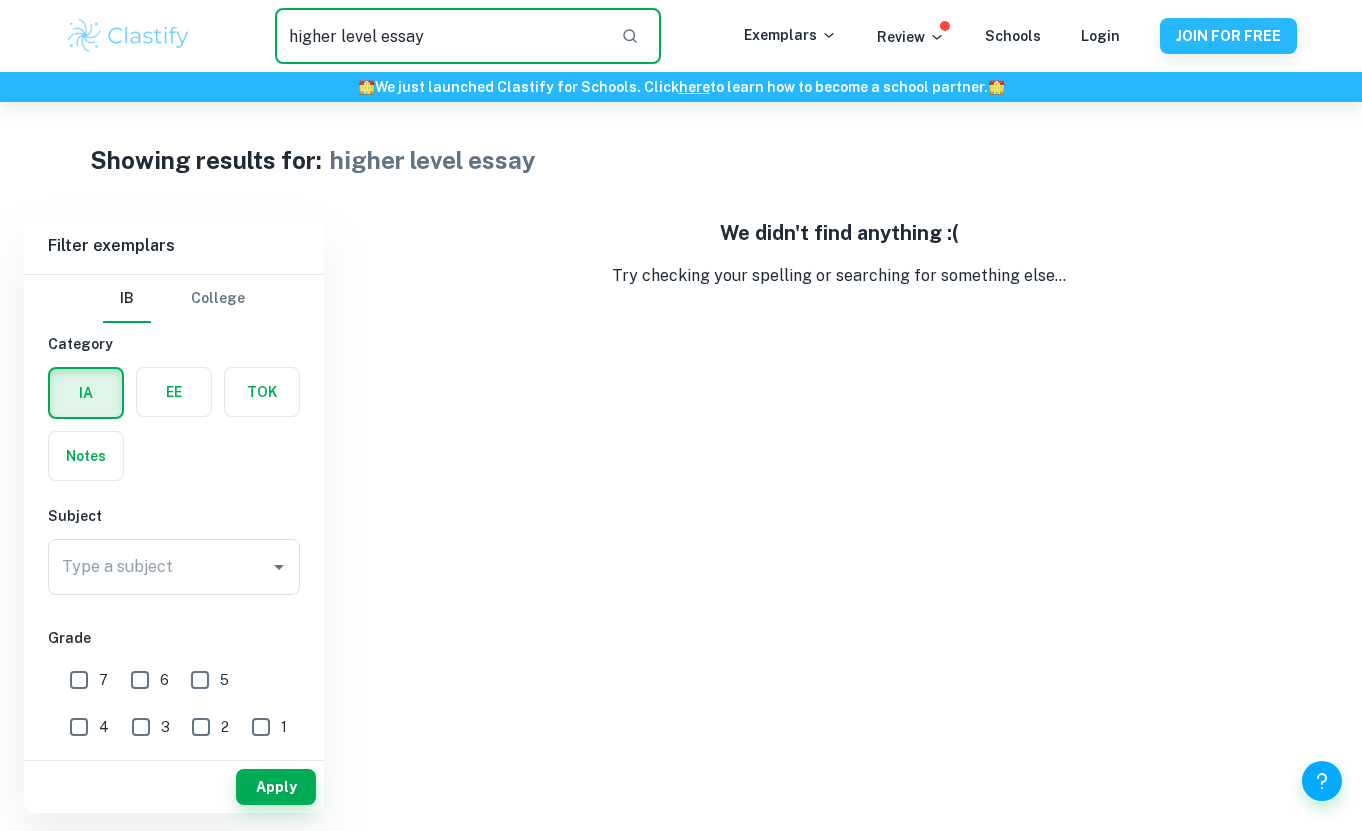 drag, startPoint x: 474, startPoint y: 31, endPoint x: 0, endPoint y: 31, distance: 474 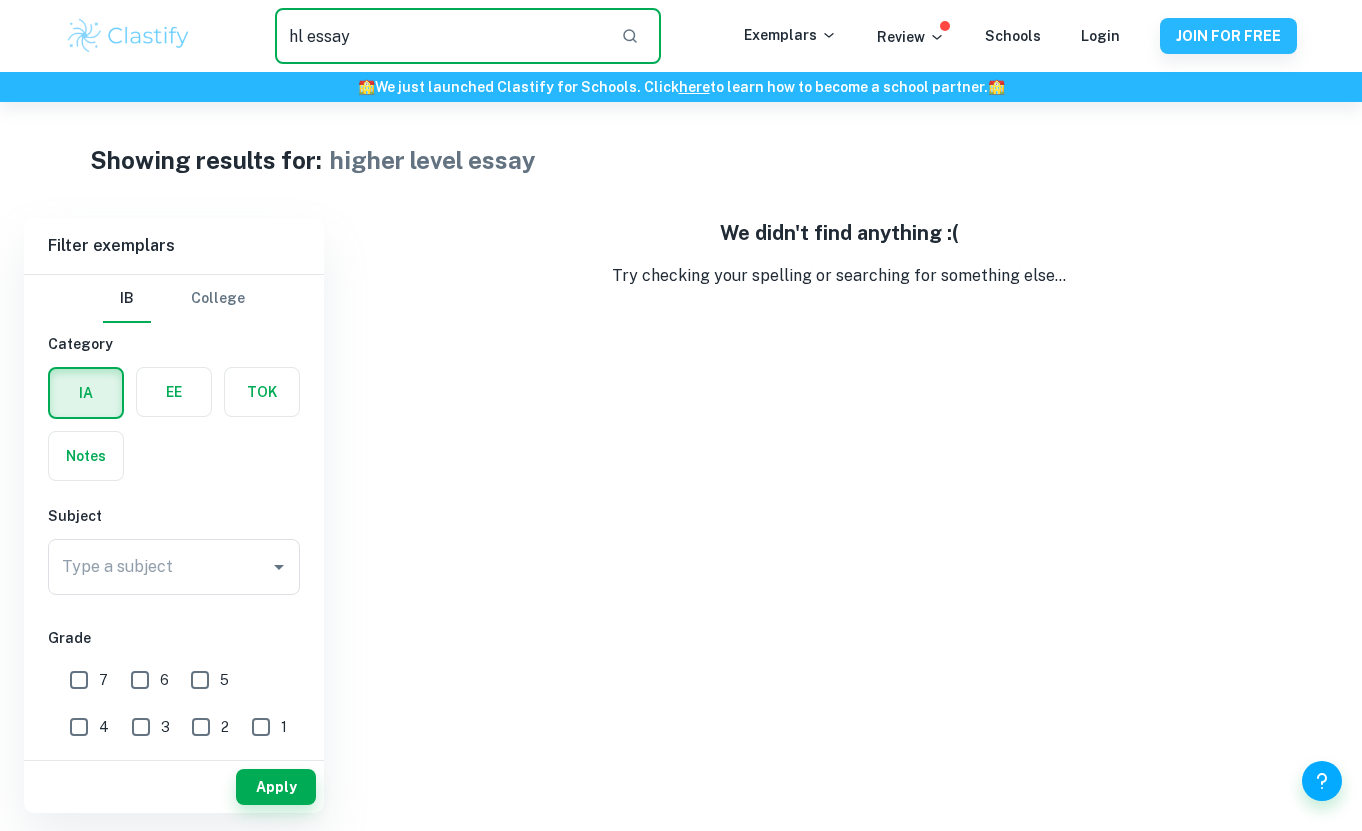 type on "hl essay" 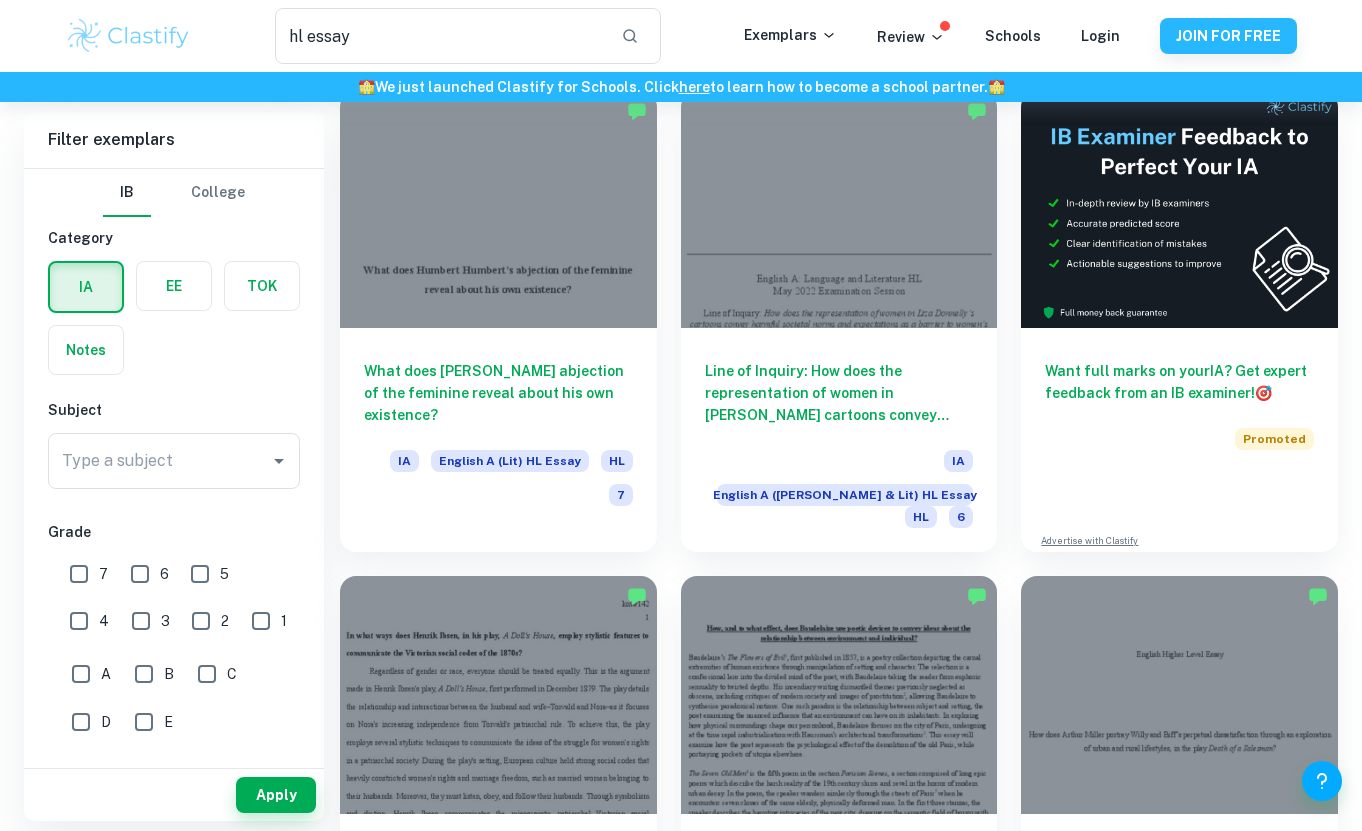 scroll, scrollTop: 130, scrollLeft: 0, axis: vertical 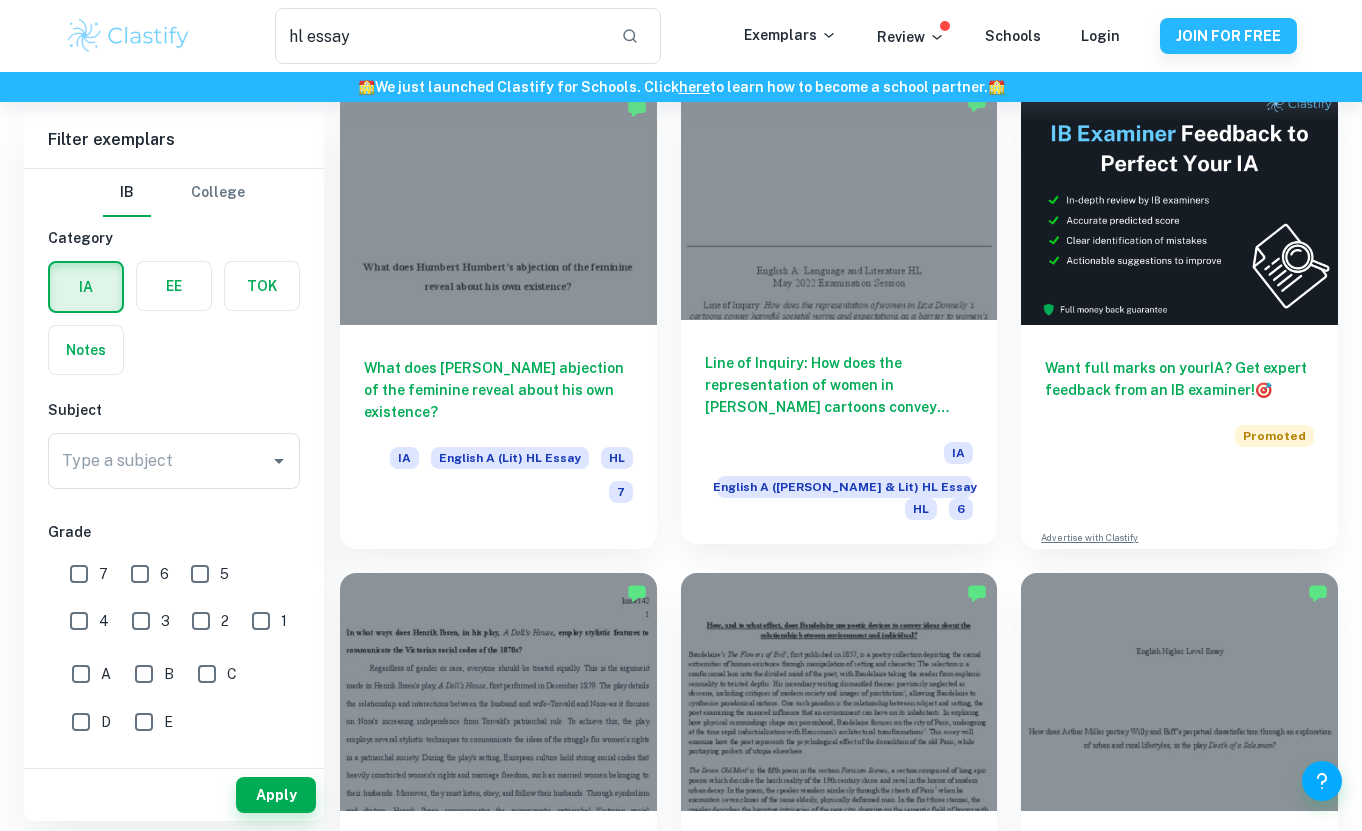 click at bounding box center [839, 201] 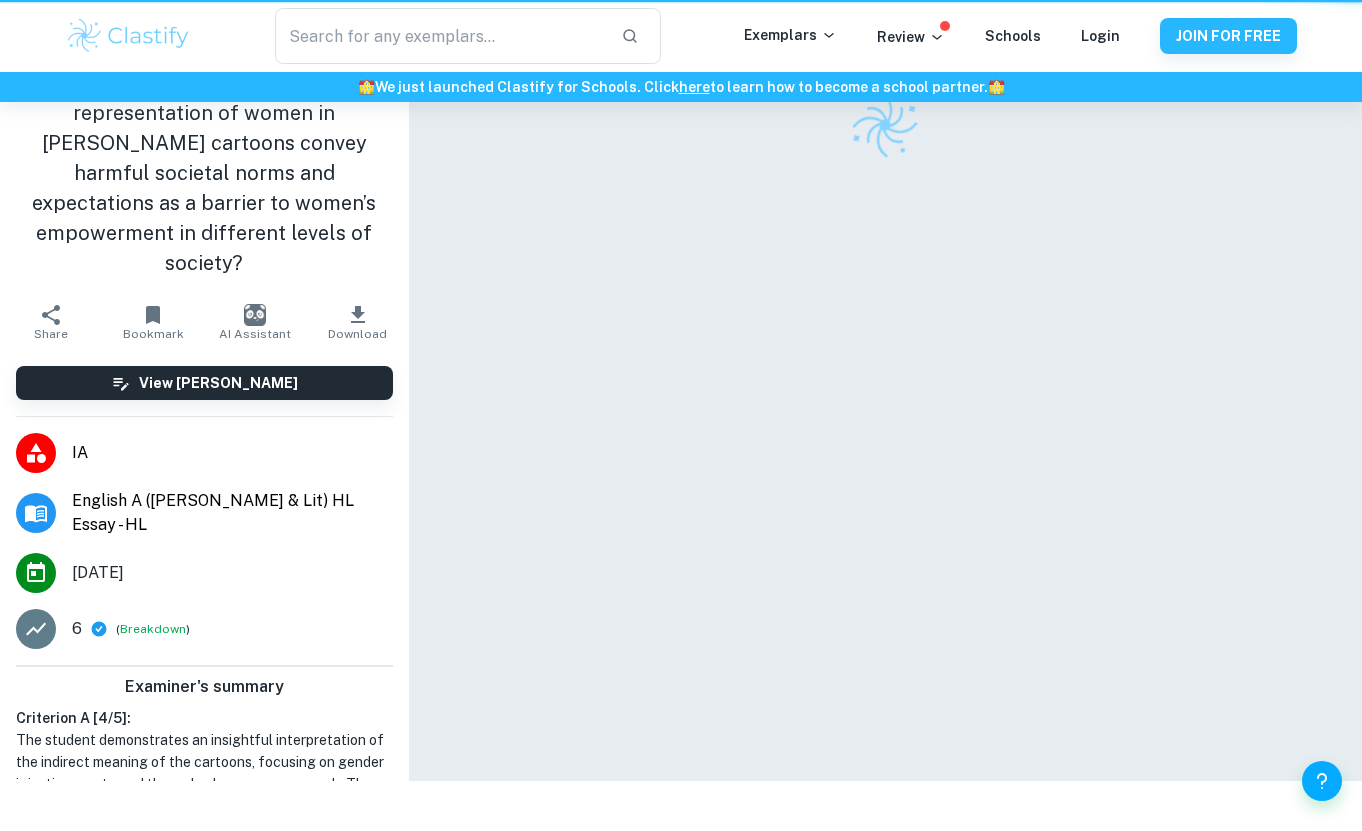 scroll, scrollTop: 0, scrollLeft: 0, axis: both 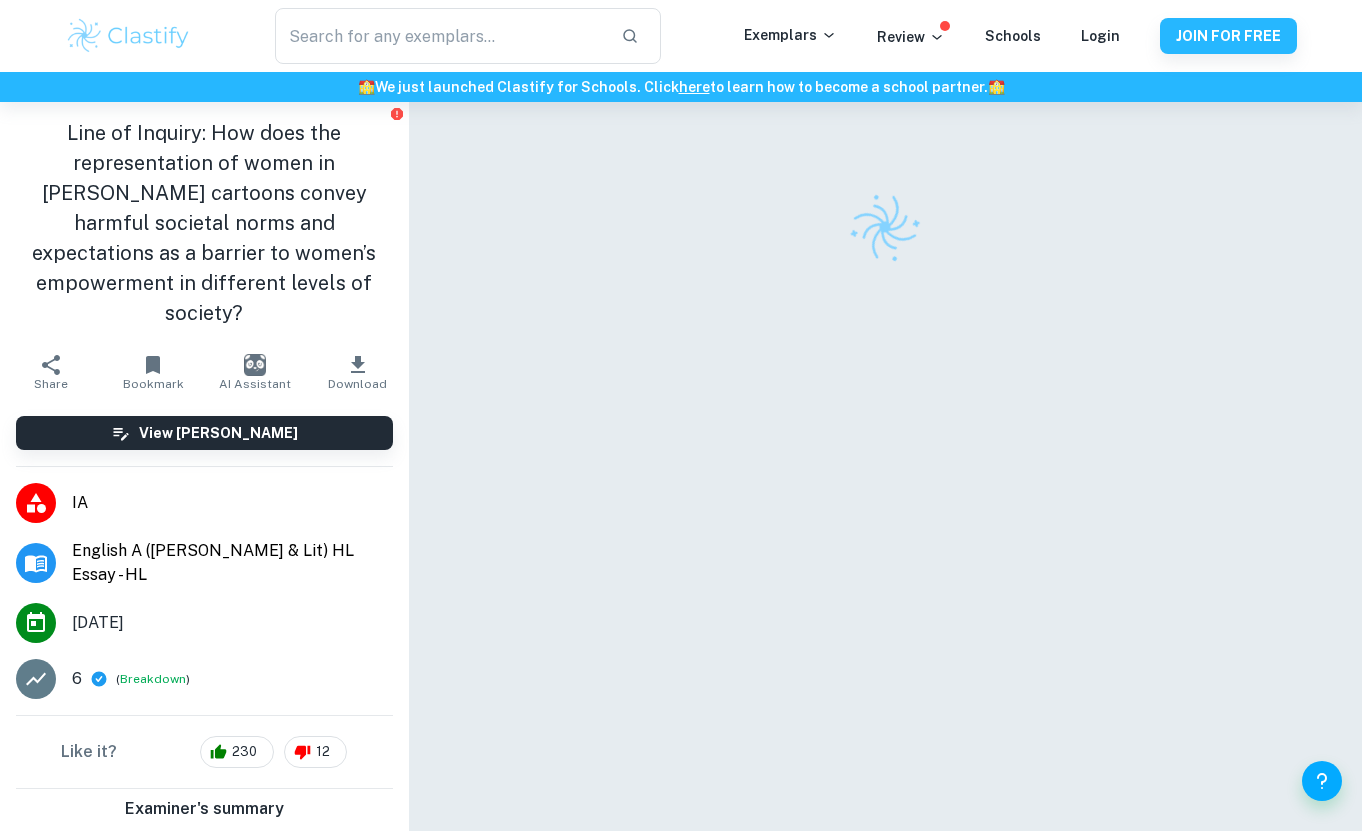 click on "Breakdown" at bounding box center (153, 679) 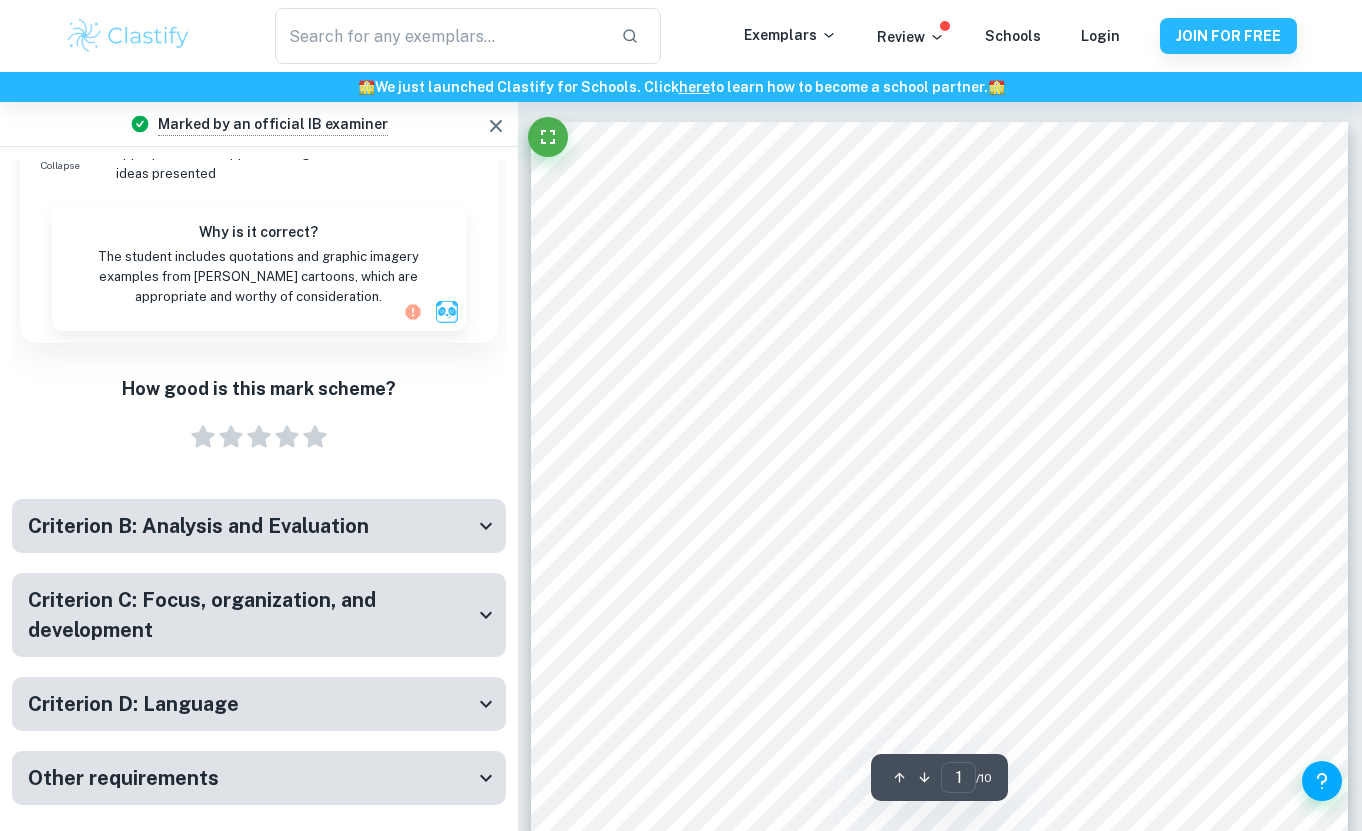 drag, startPoint x: 922, startPoint y: 255, endPoint x: 451, endPoint y: 476, distance: 520.27106 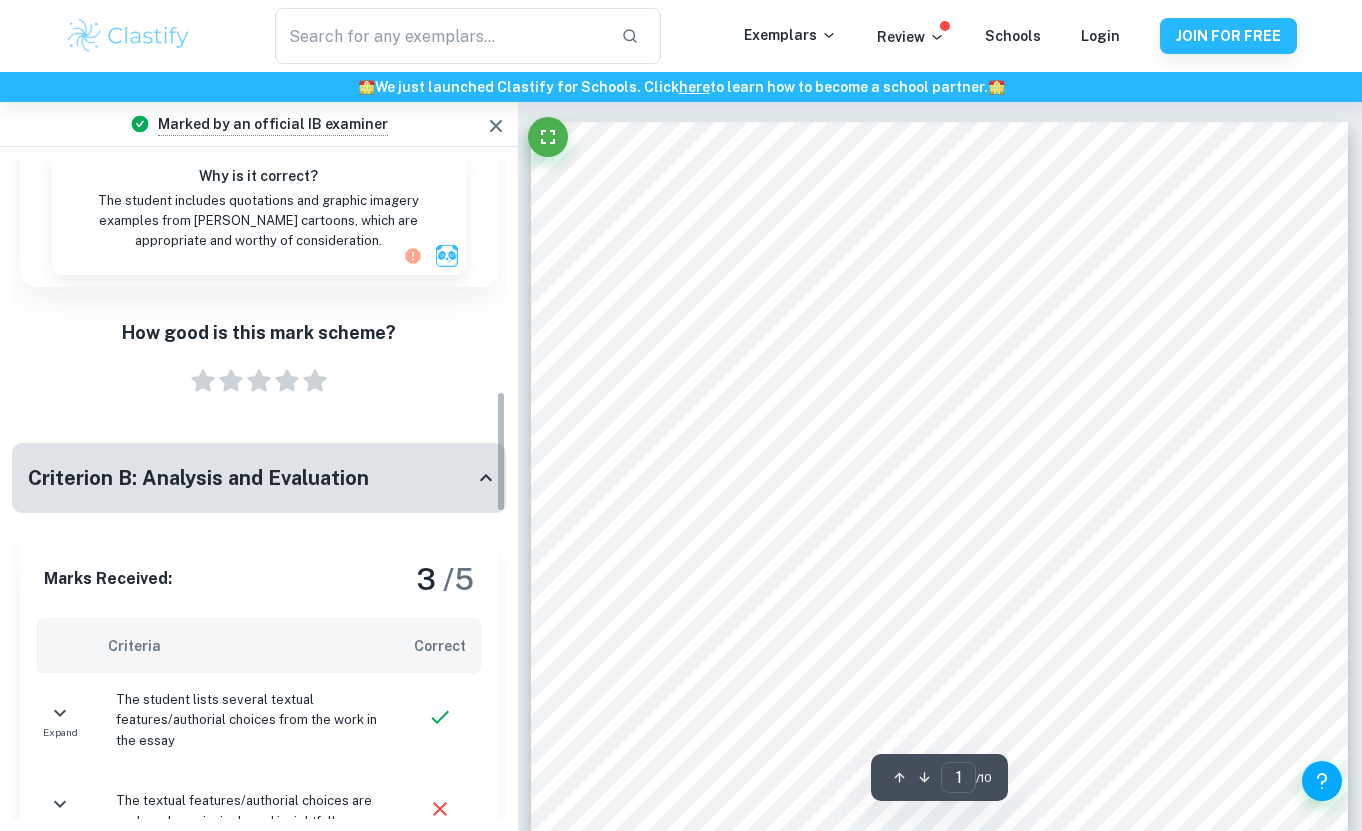 scroll, scrollTop: 0, scrollLeft: 0, axis: both 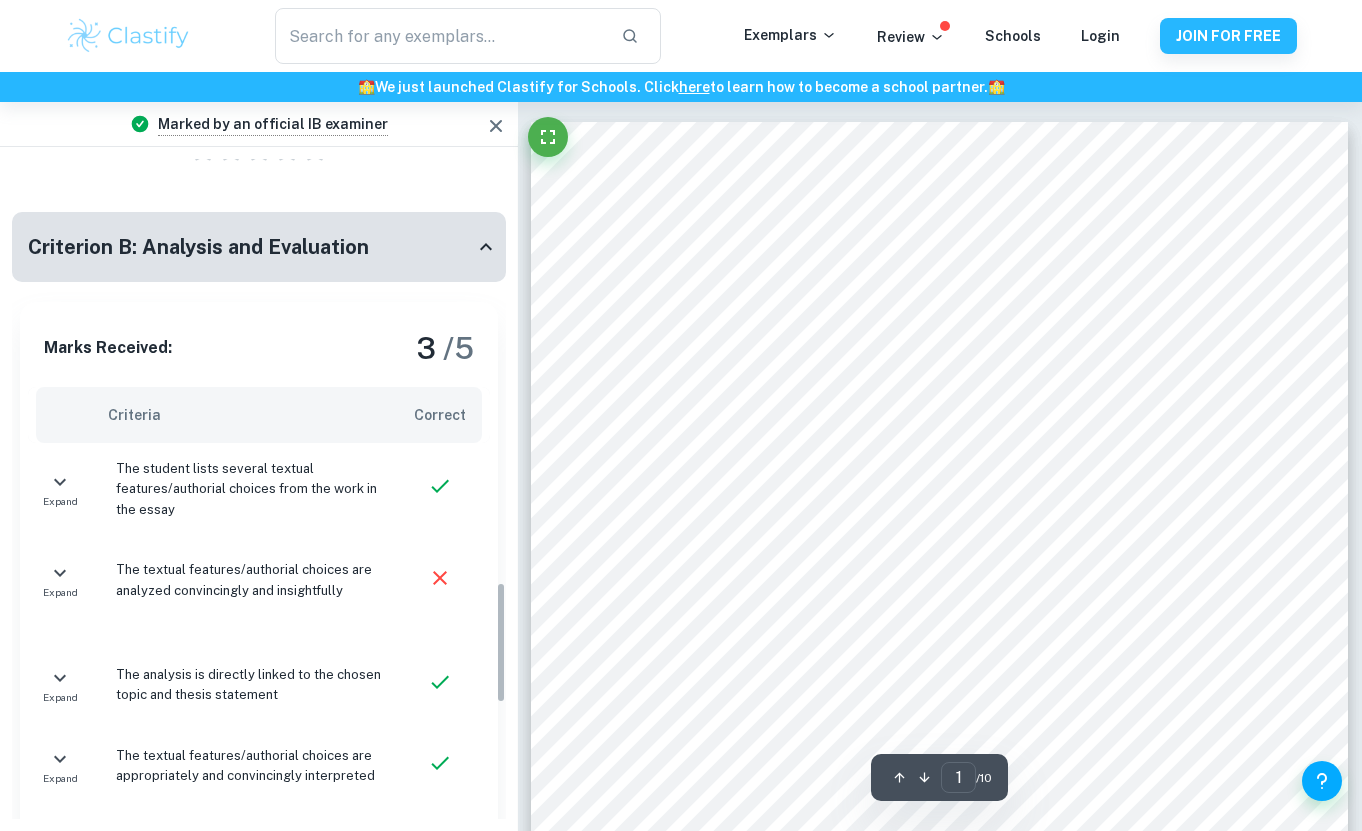 drag, startPoint x: 451, startPoint y: 476, endPoint x: 419, endPoint y: 214, distance: 263.94696 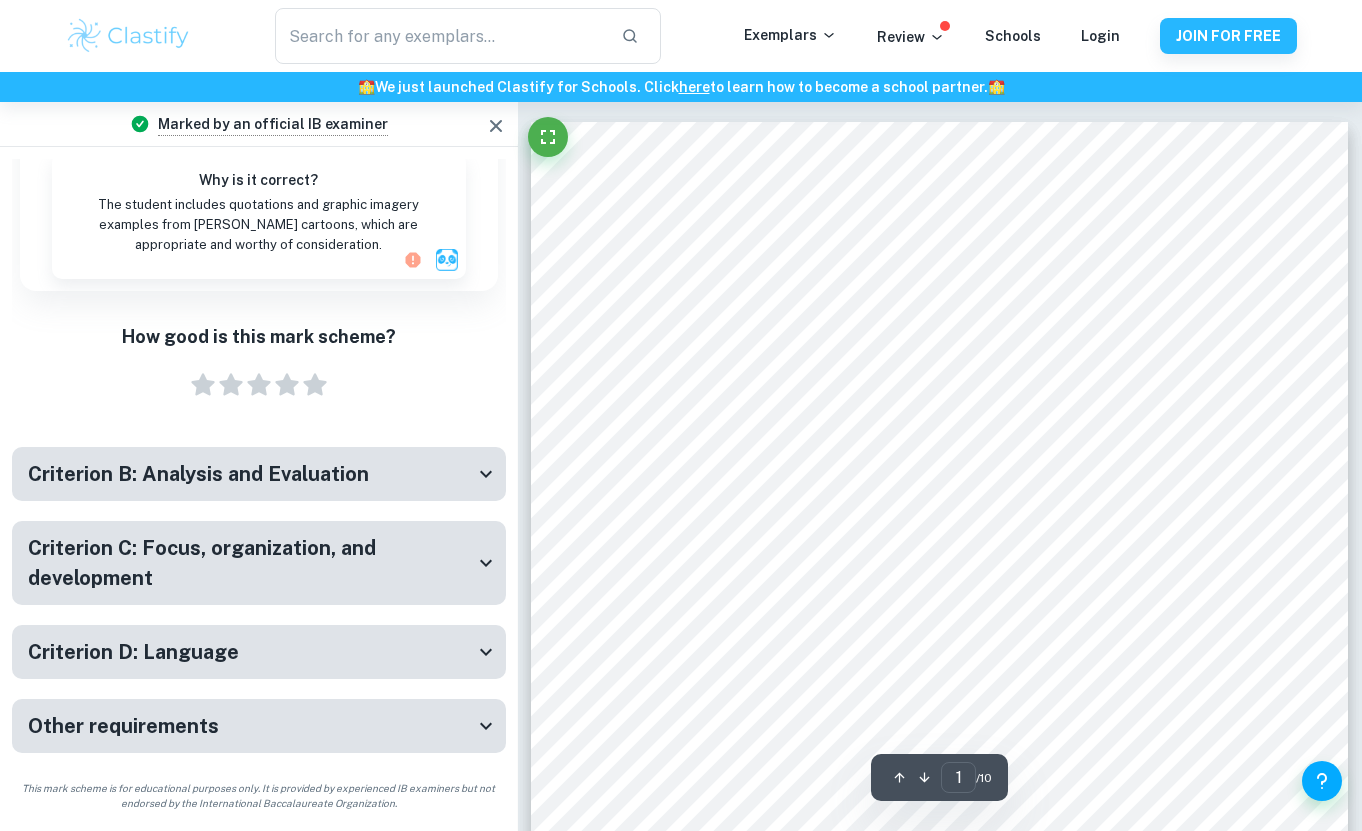 scroll, scrollTop: 2004, scrollLeft: 0, axis: vertical 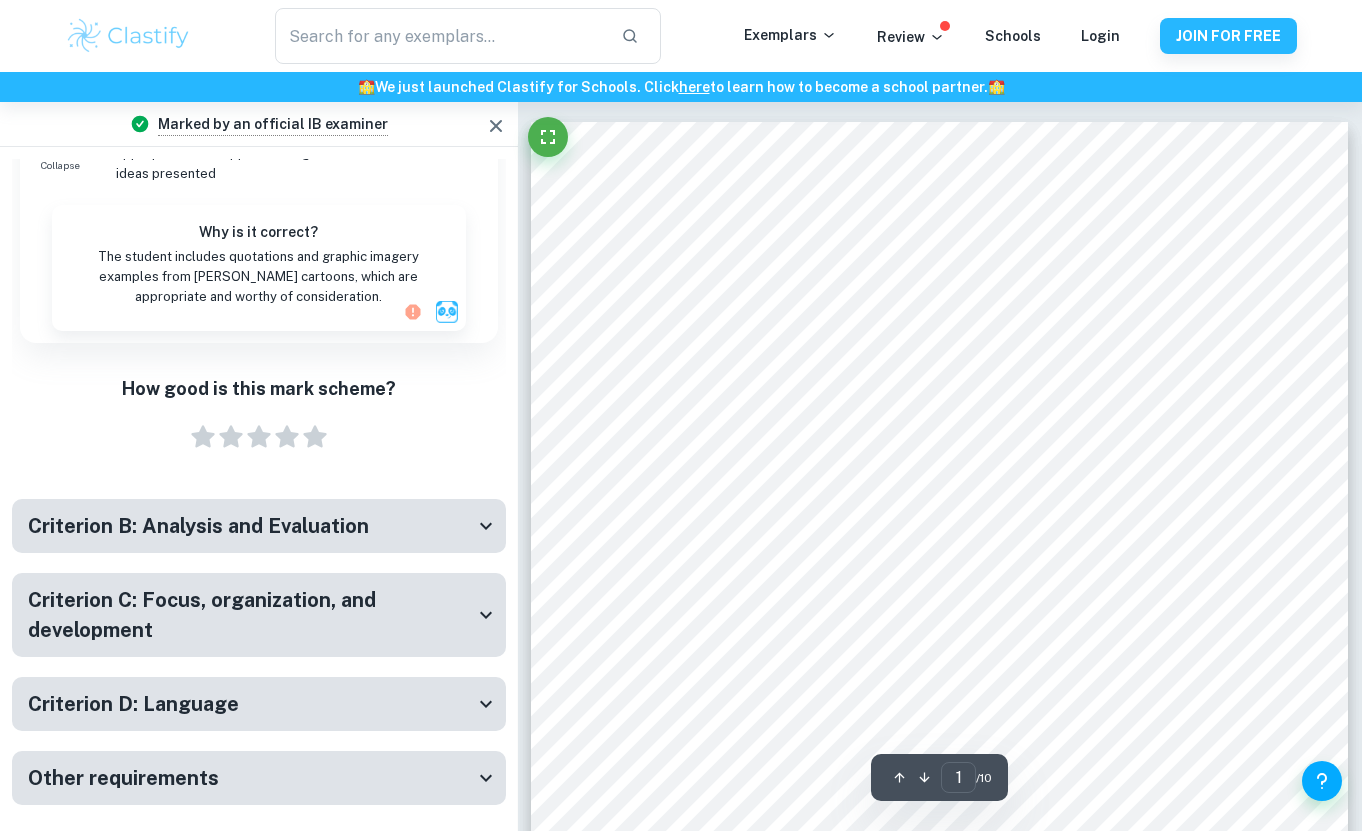 click on "Criterion C: Focus, organization, and development" at bounding box center (251, 615) 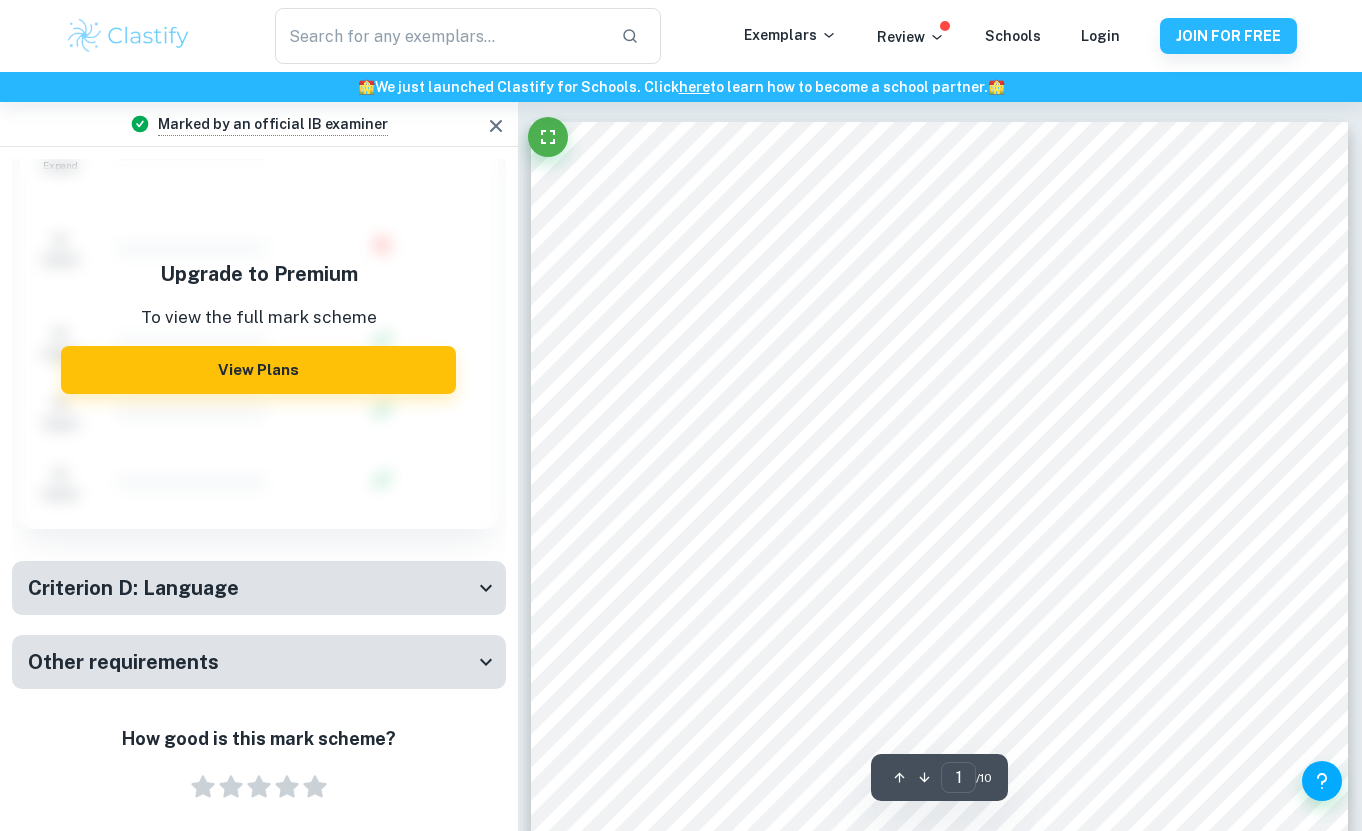 click on "Other requirements" at bounding box center (259, 662) 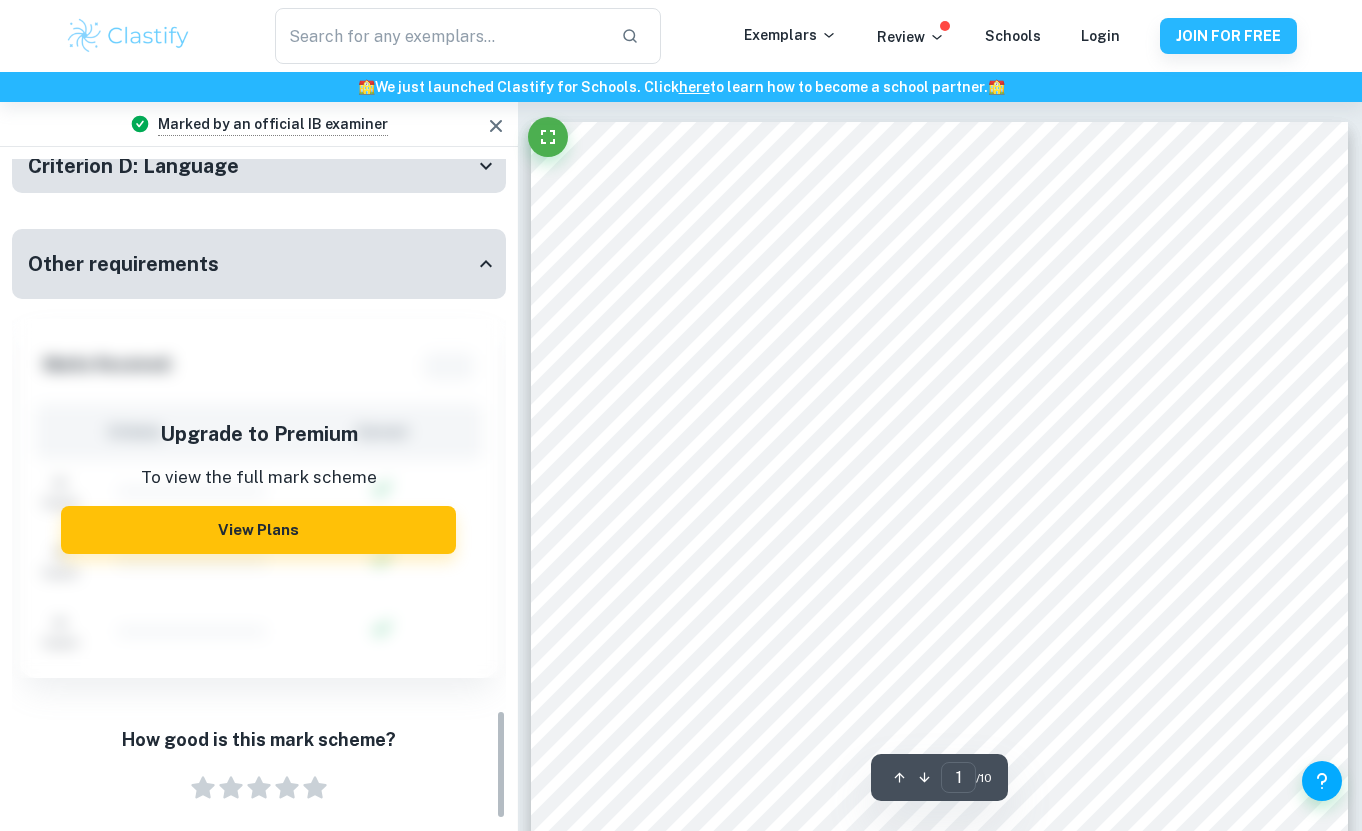 scroll, scrollTop: 3318, scrollLeft: 0, axis: vertical 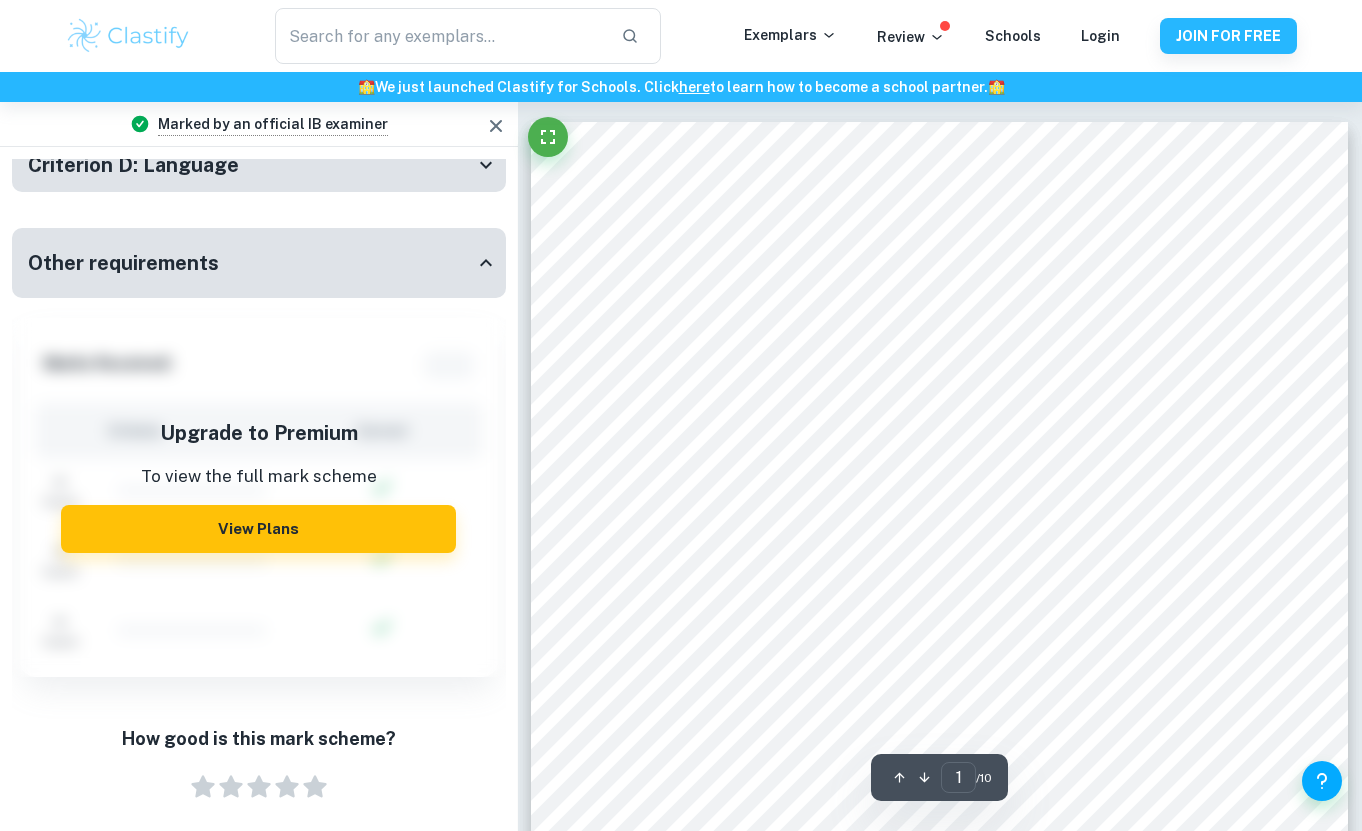 click 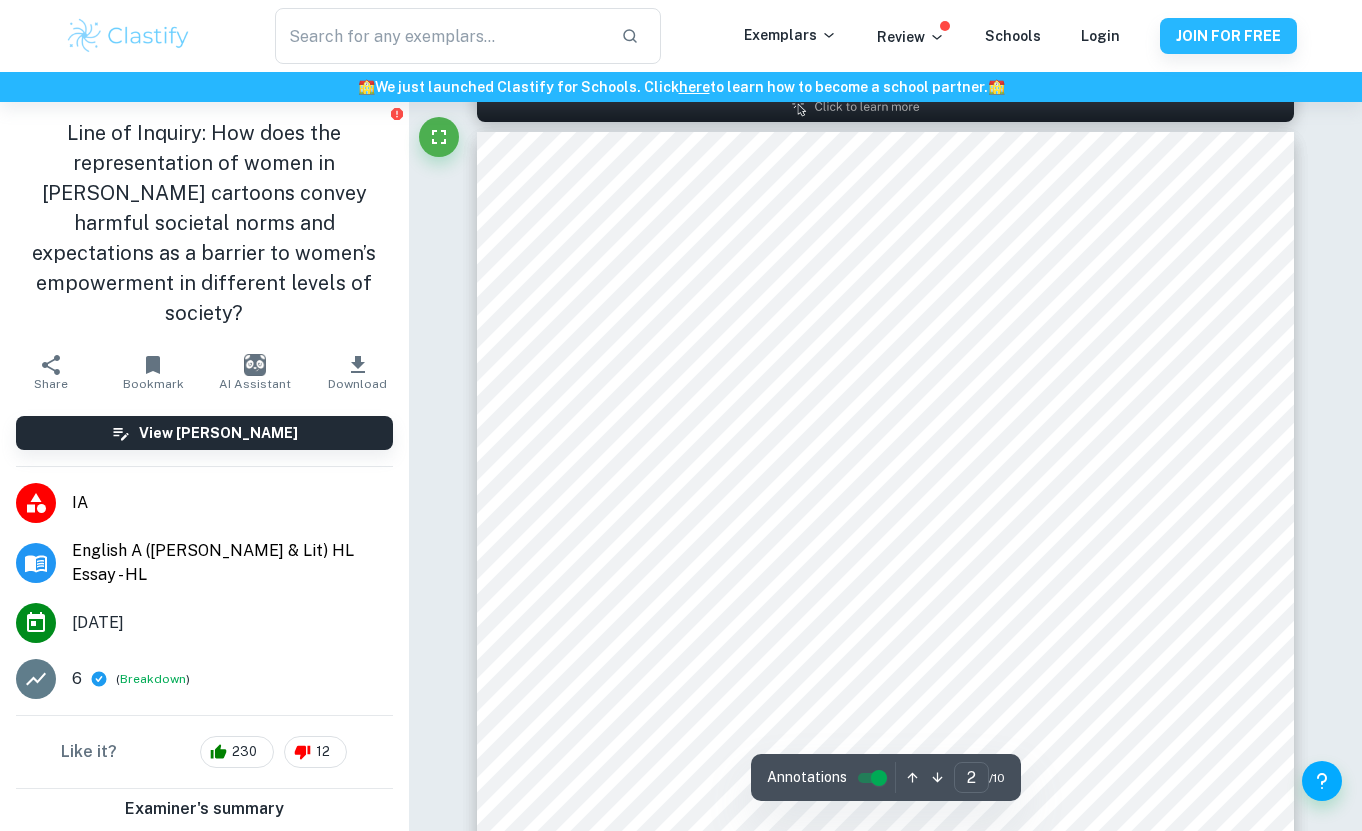 scroll, scrollTop: 1704, scrollLeft: 0, axis: vertical 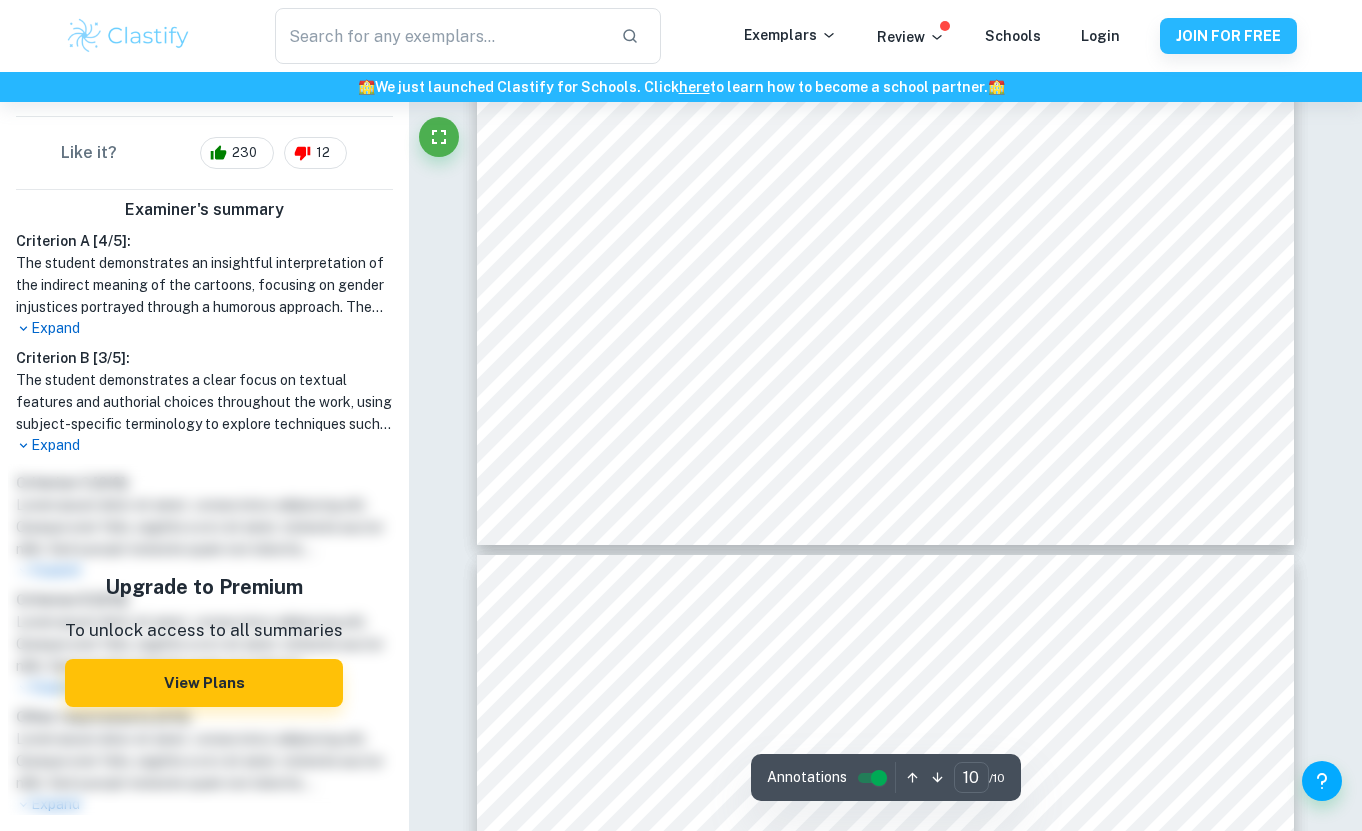 type on "9" 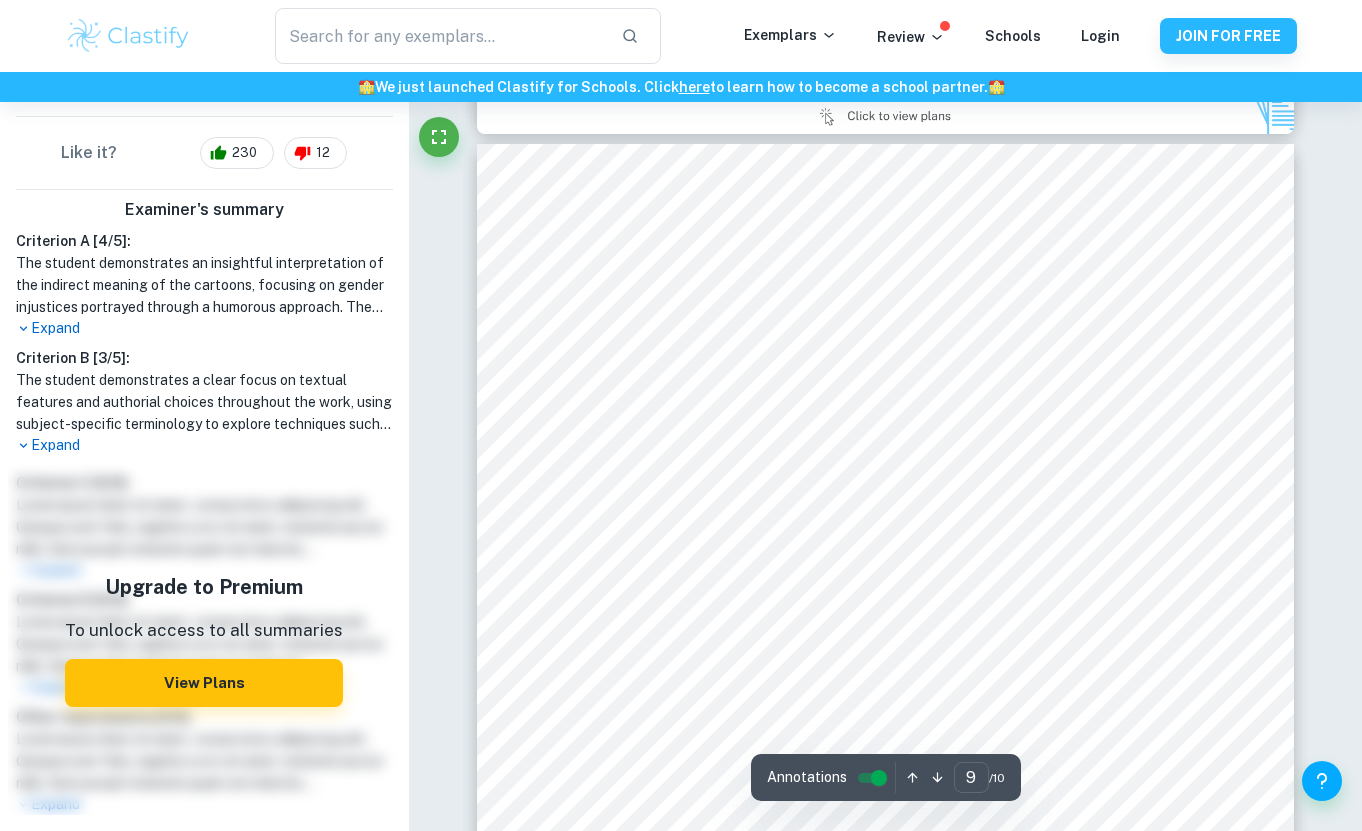 scroll, scrollTop: 8779, scrollLeft: 0, axis: vertical 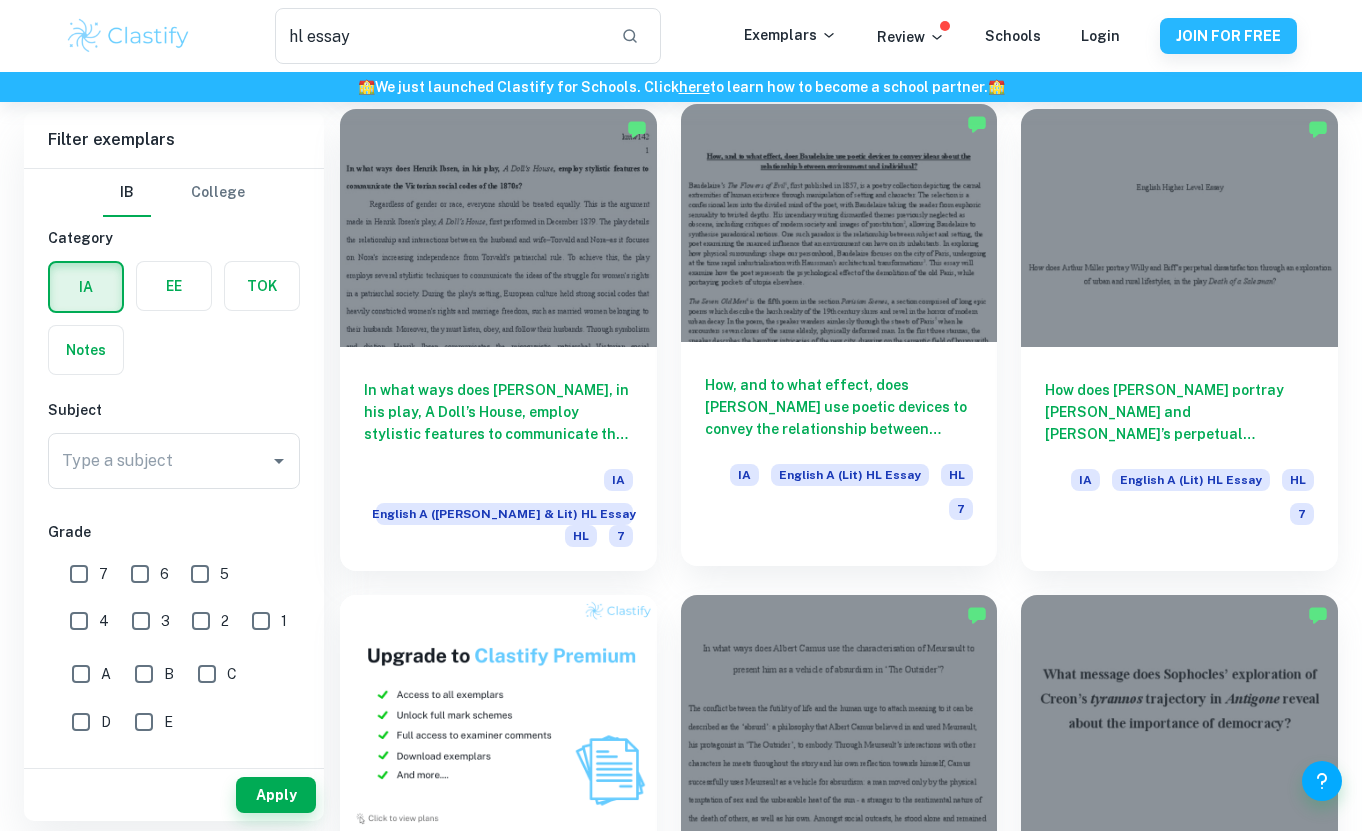 type on "higher level essay" 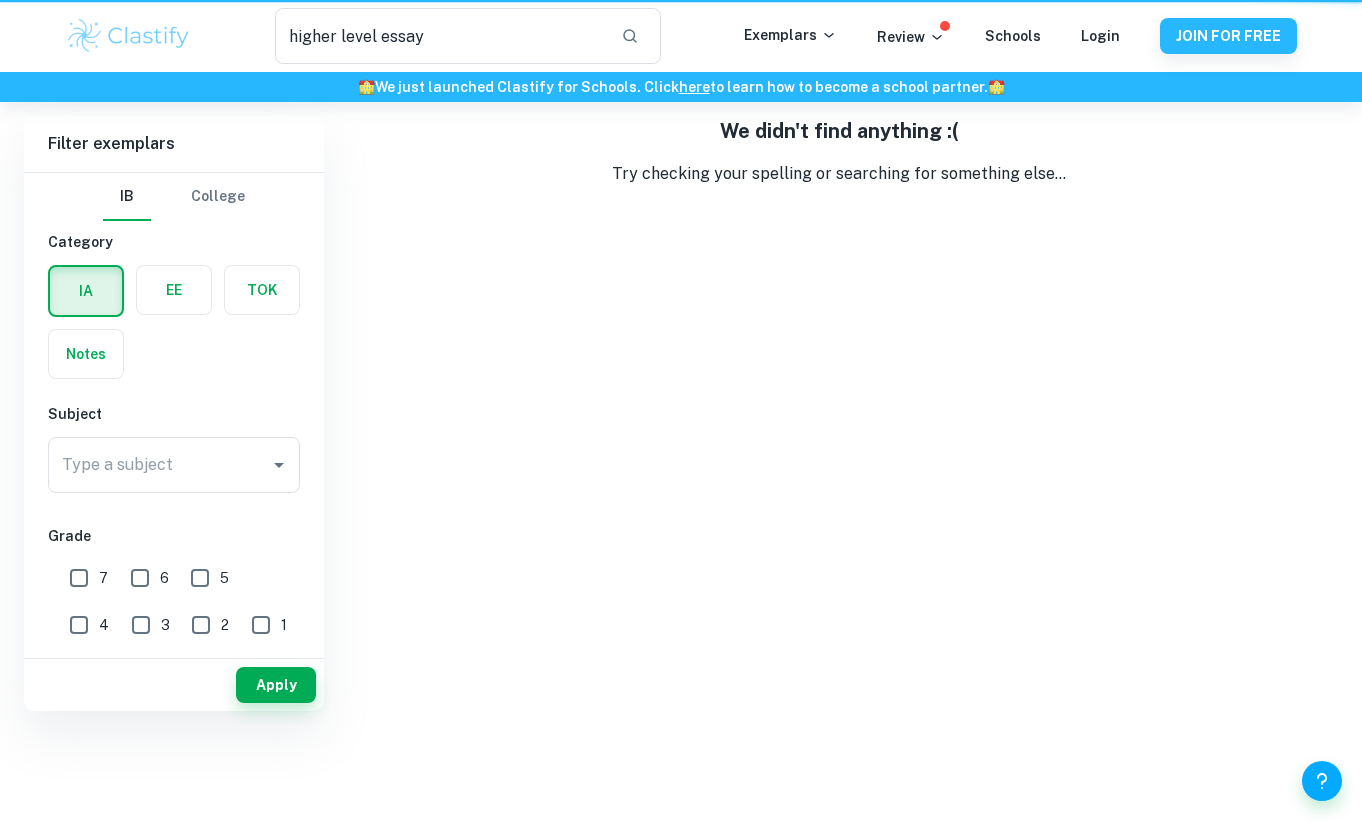 scroll, scrollTop: 0, scrollLeft: 0, axis: both 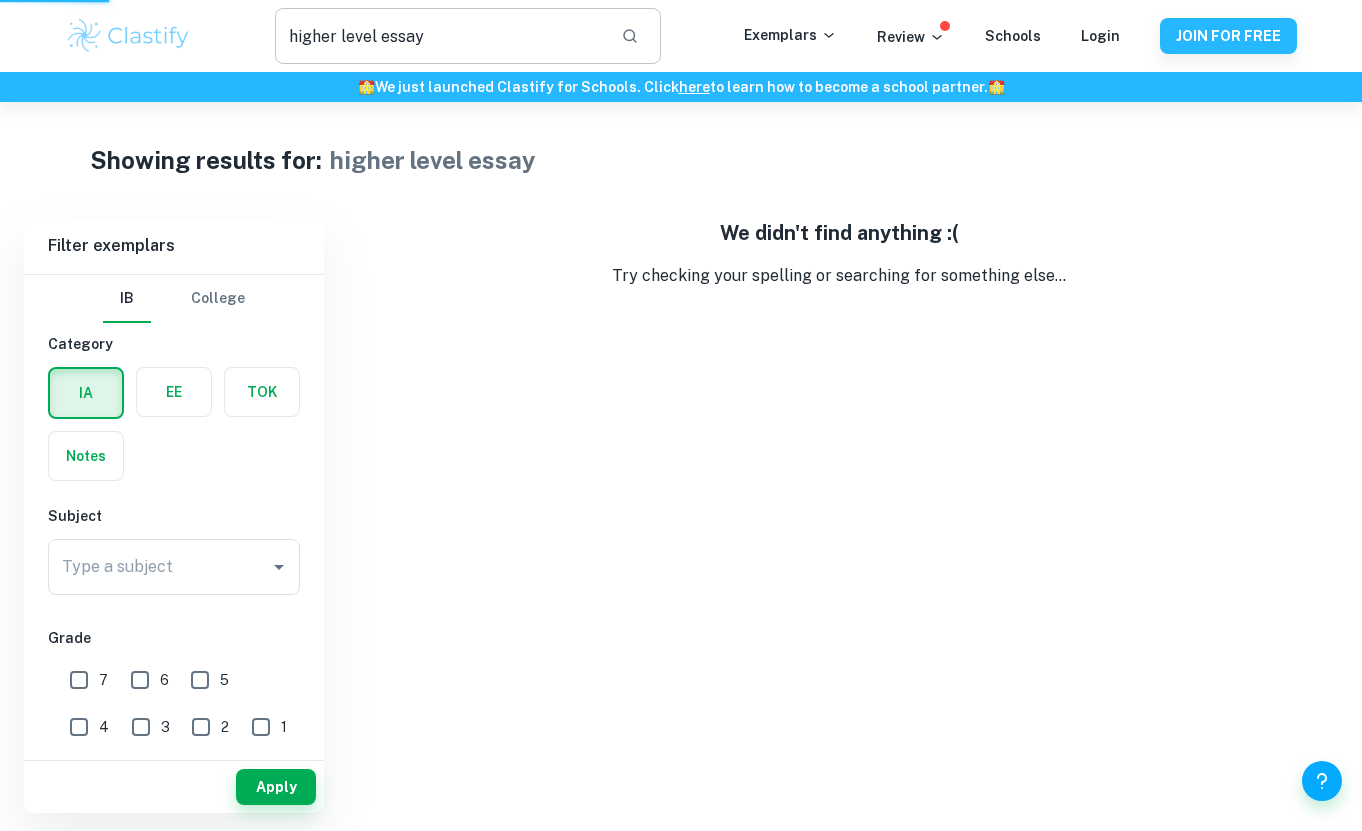 type 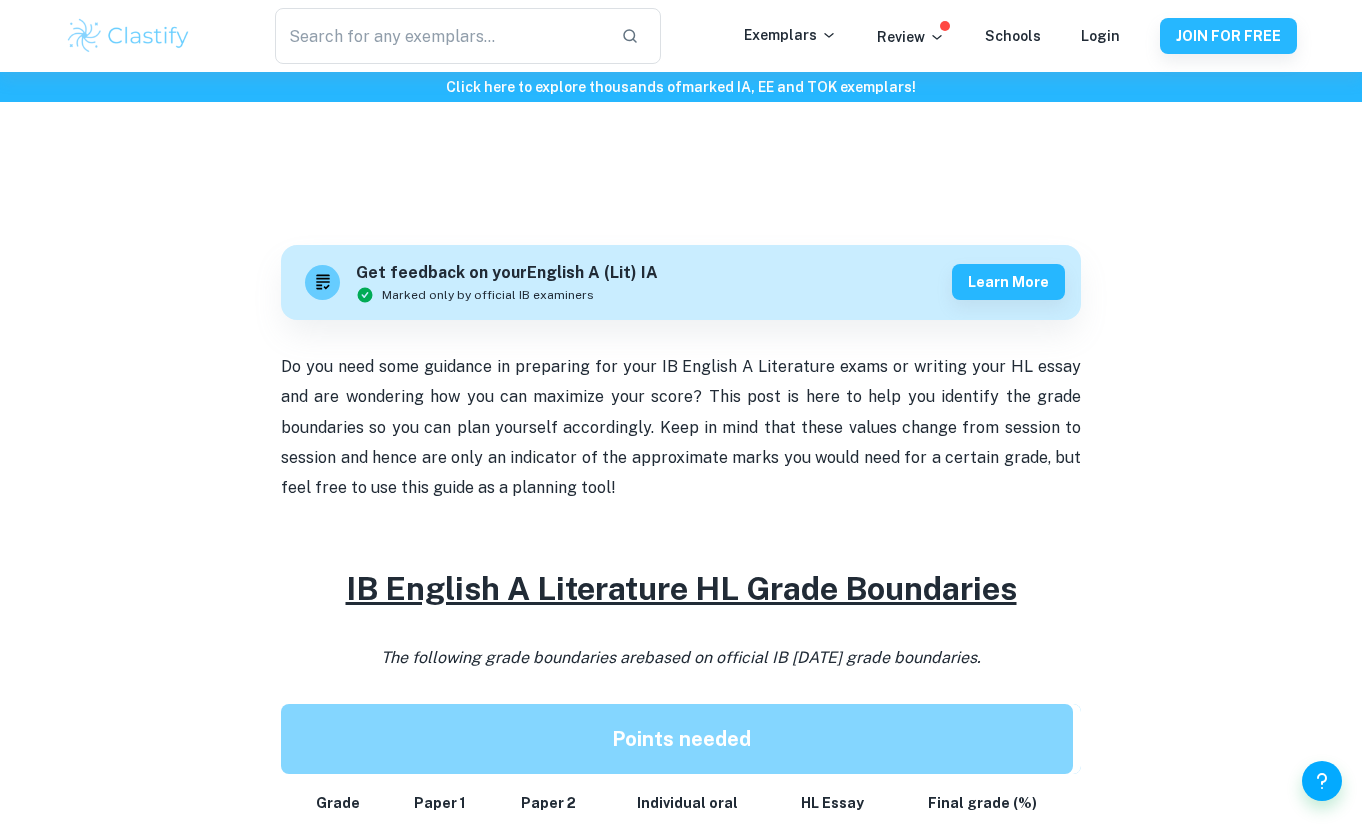 scroll, scrollTop: 1023, scrollLeft: 0, axis: vertical 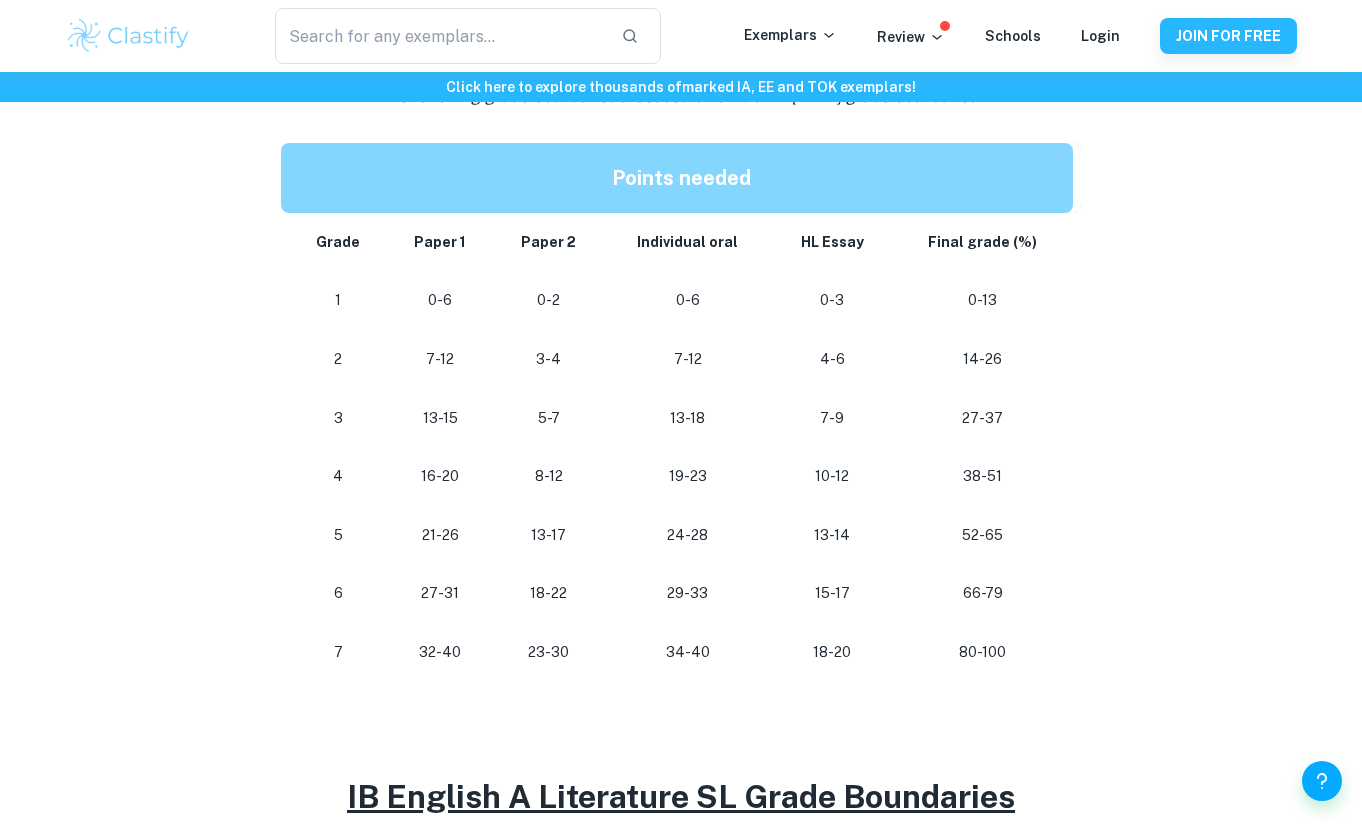 click on "10-12" at bounding box center [832, 476] 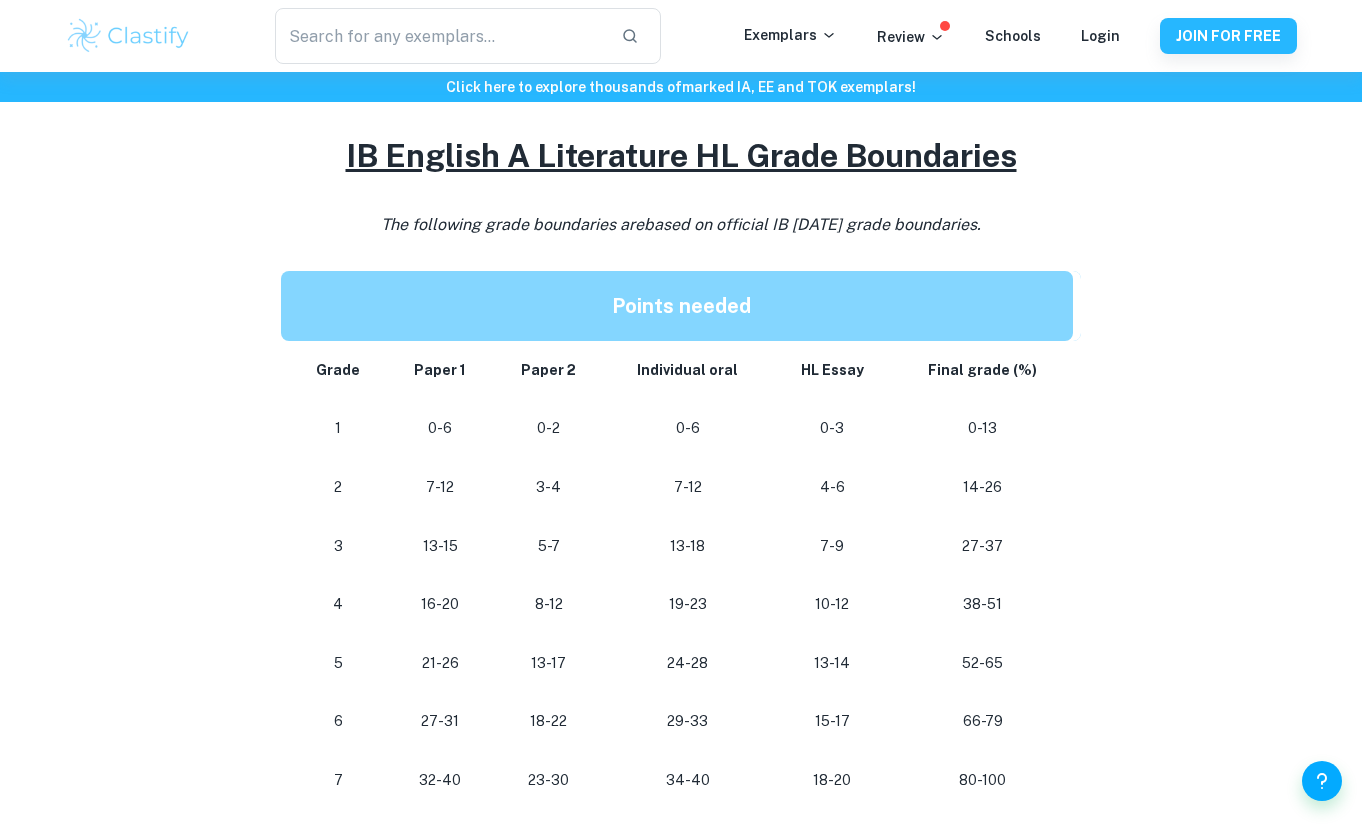 scroll, scrollTop: 901, scrollLeft: 0, axis: vertical 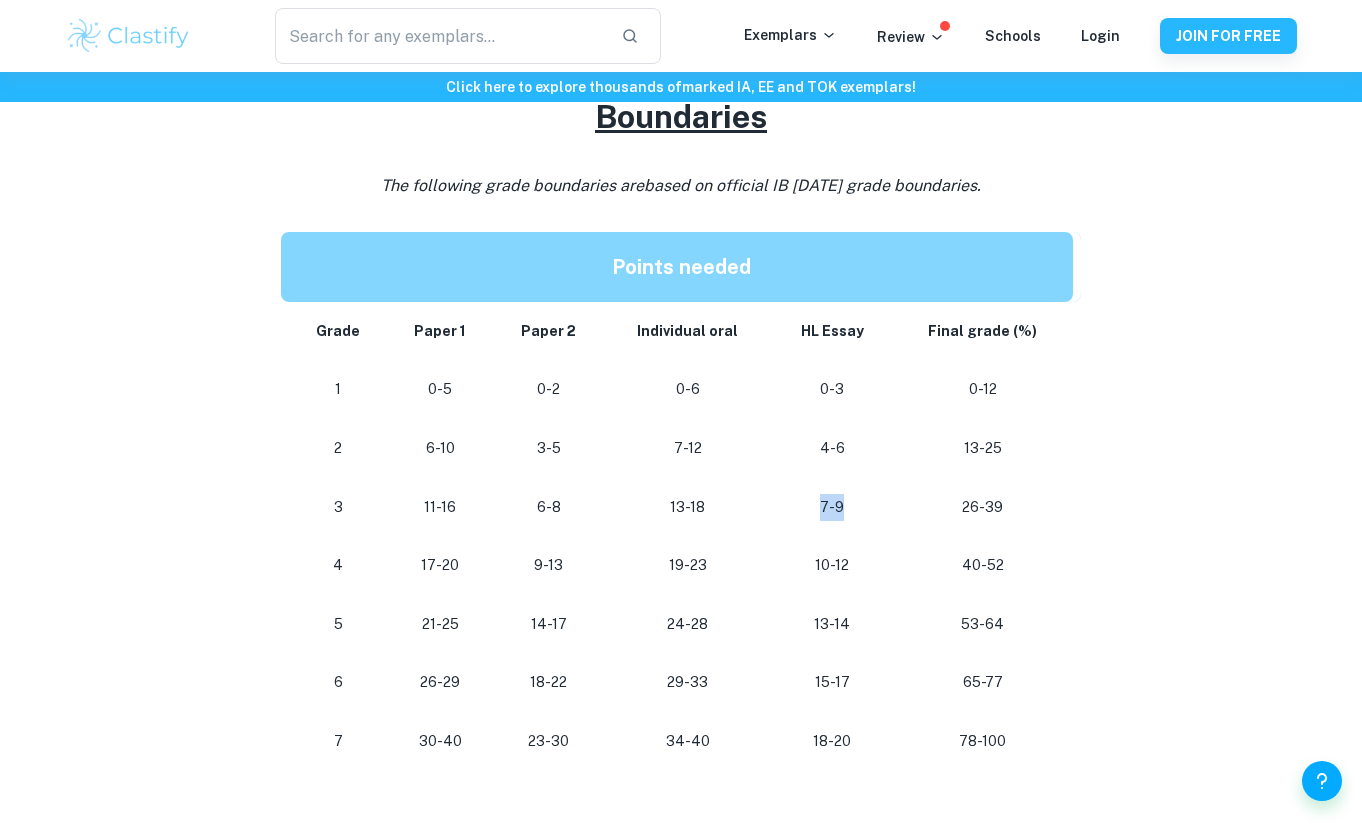 drag, startPoint x: 853, startPoint y: 503, endPoint x: 805, endPoint y: 503, distance: 48 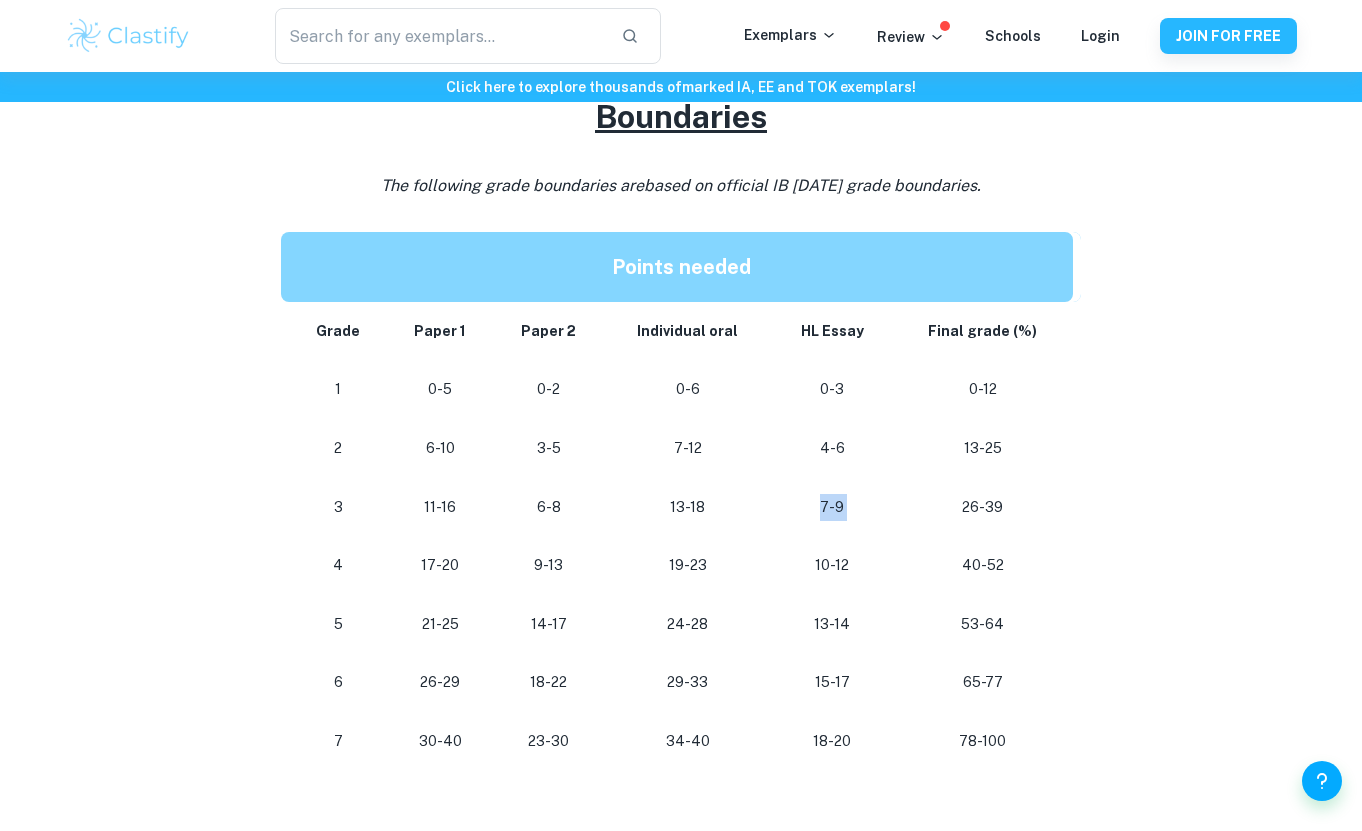 drag, startPoint x: 795, startPoint y: 503, endPoint x: 894, endPoint y: 503, distance: 99 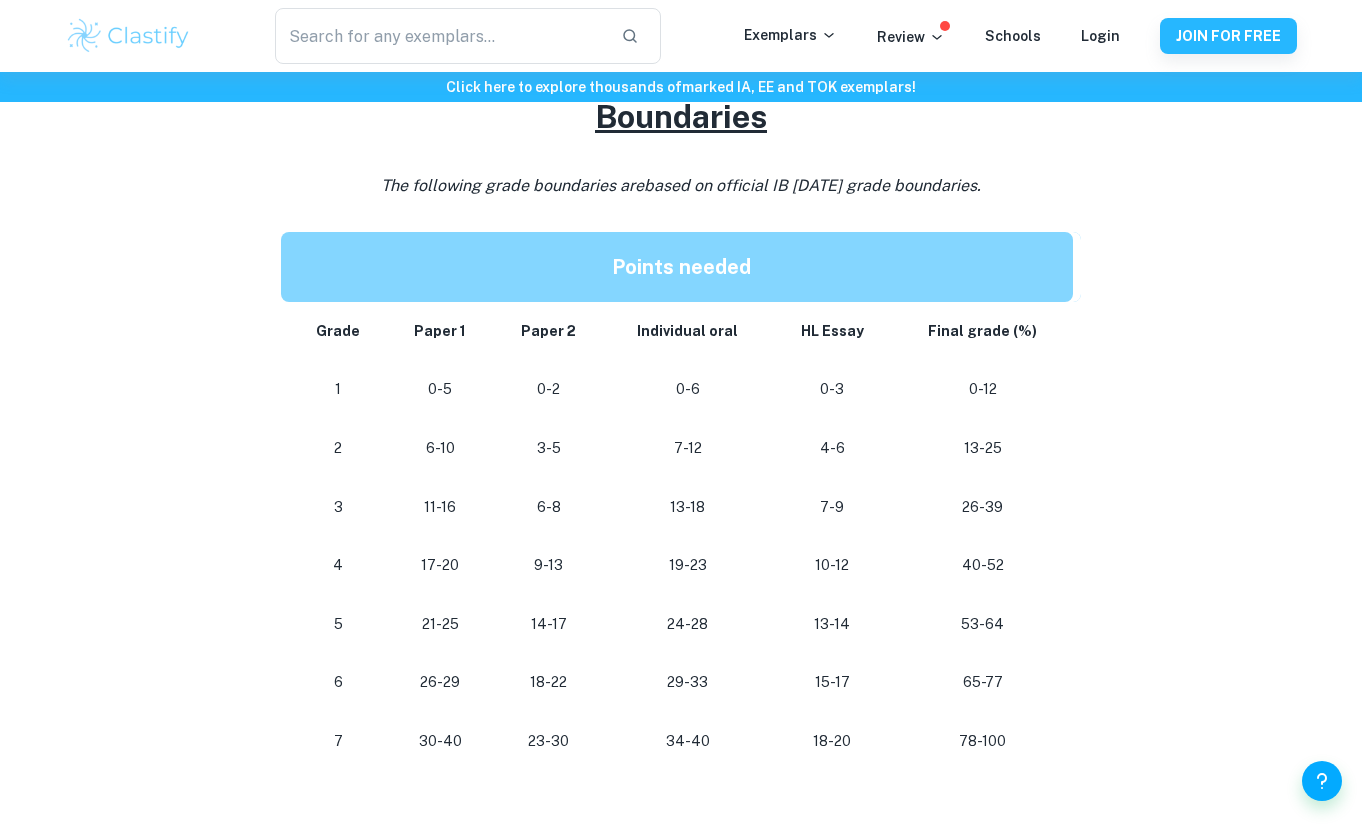 click on "10-12" at bounding box center [832, 565] 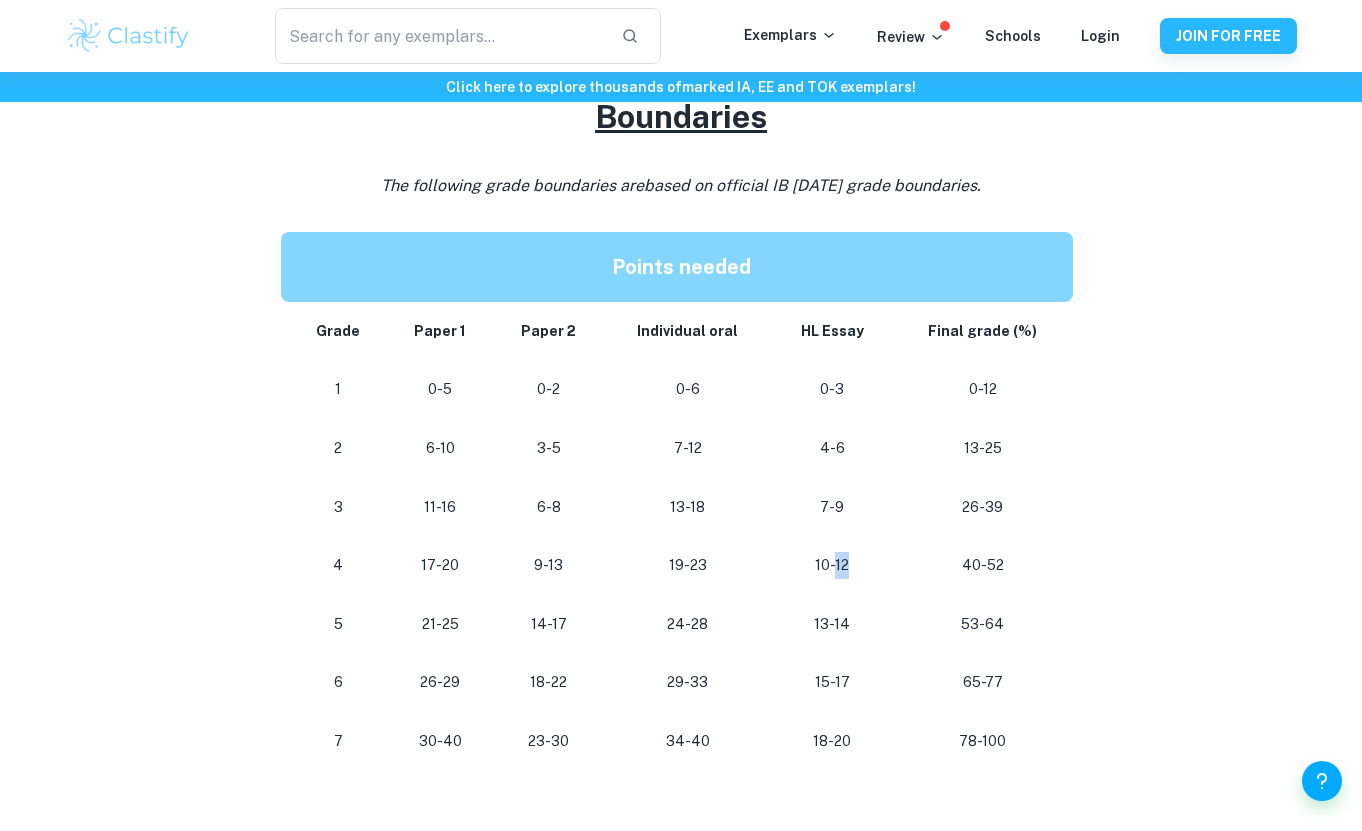 click on "10-12" at bounding box center (832, 565) 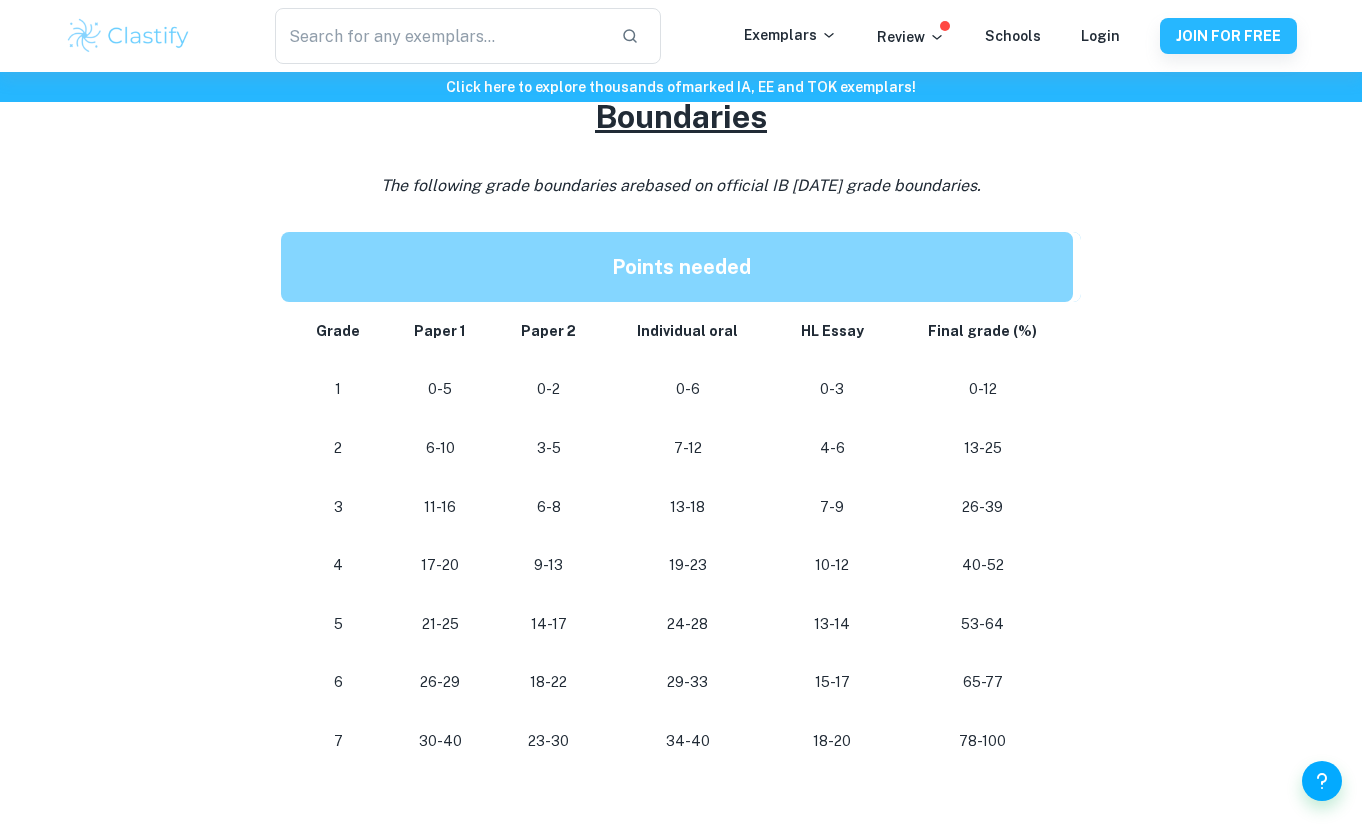 click on "10-12" at bounding box center (832, 565) 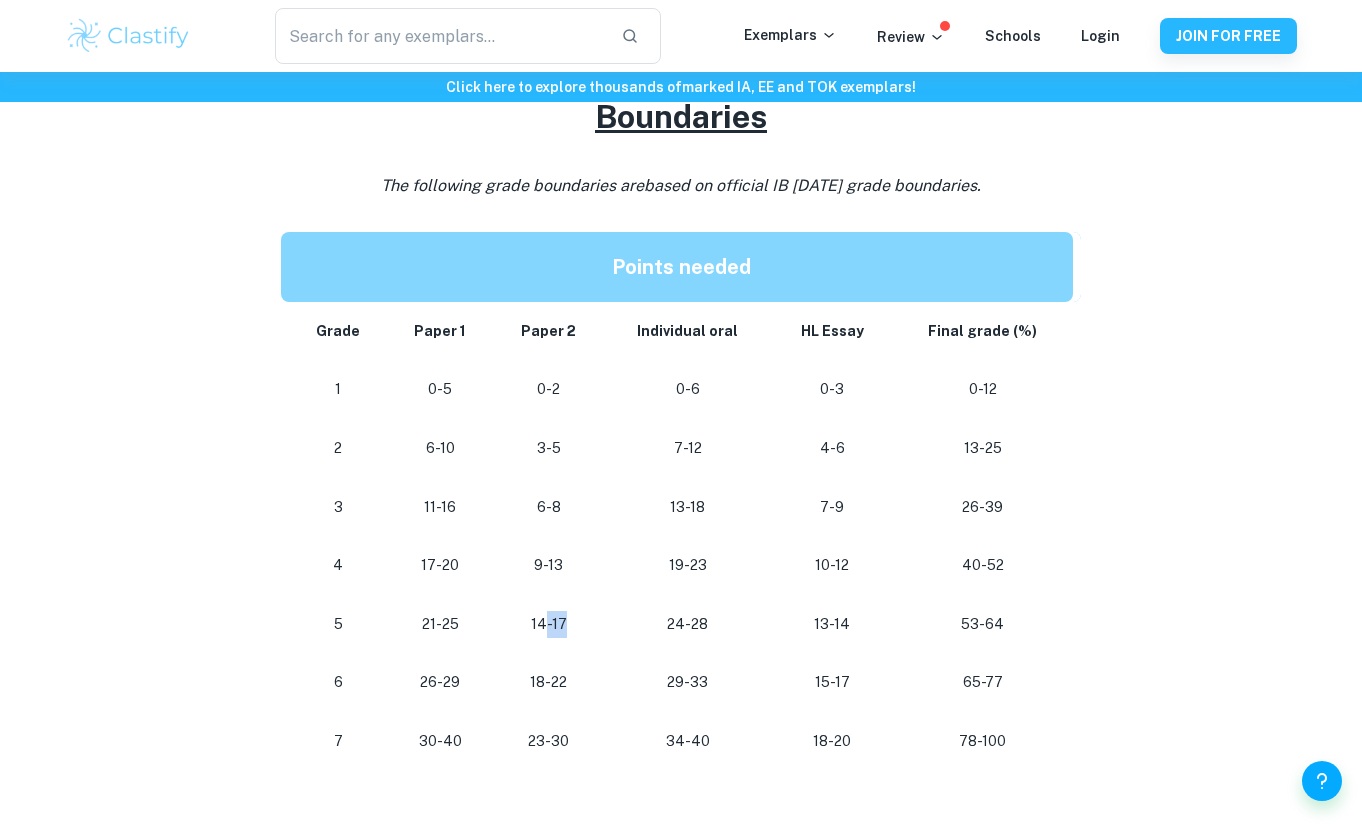 drag, startPoint x: 548, startPoint y: 628, endPoint x: 581, endPoint y: 628, distance: 33 